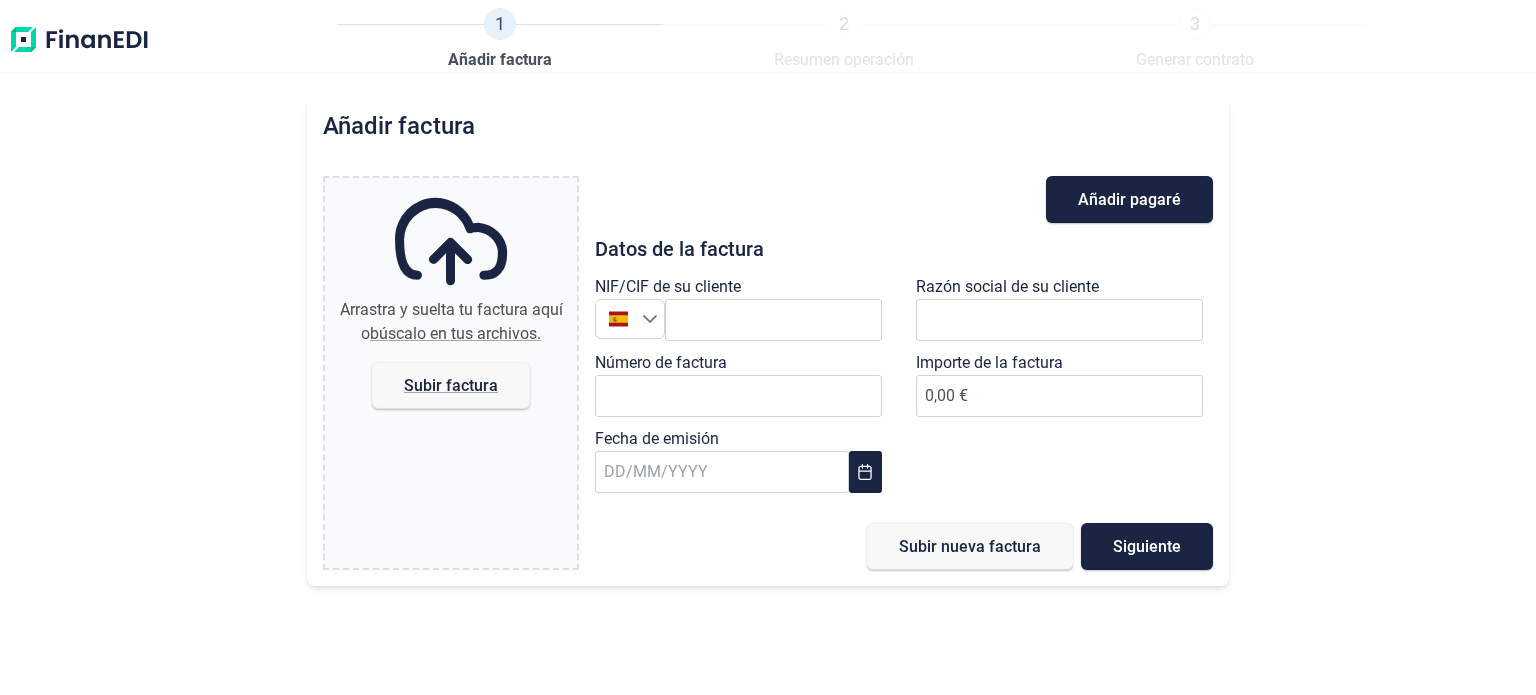 scroll, scrollTop: 0, scrollLeft: 0, axis: both 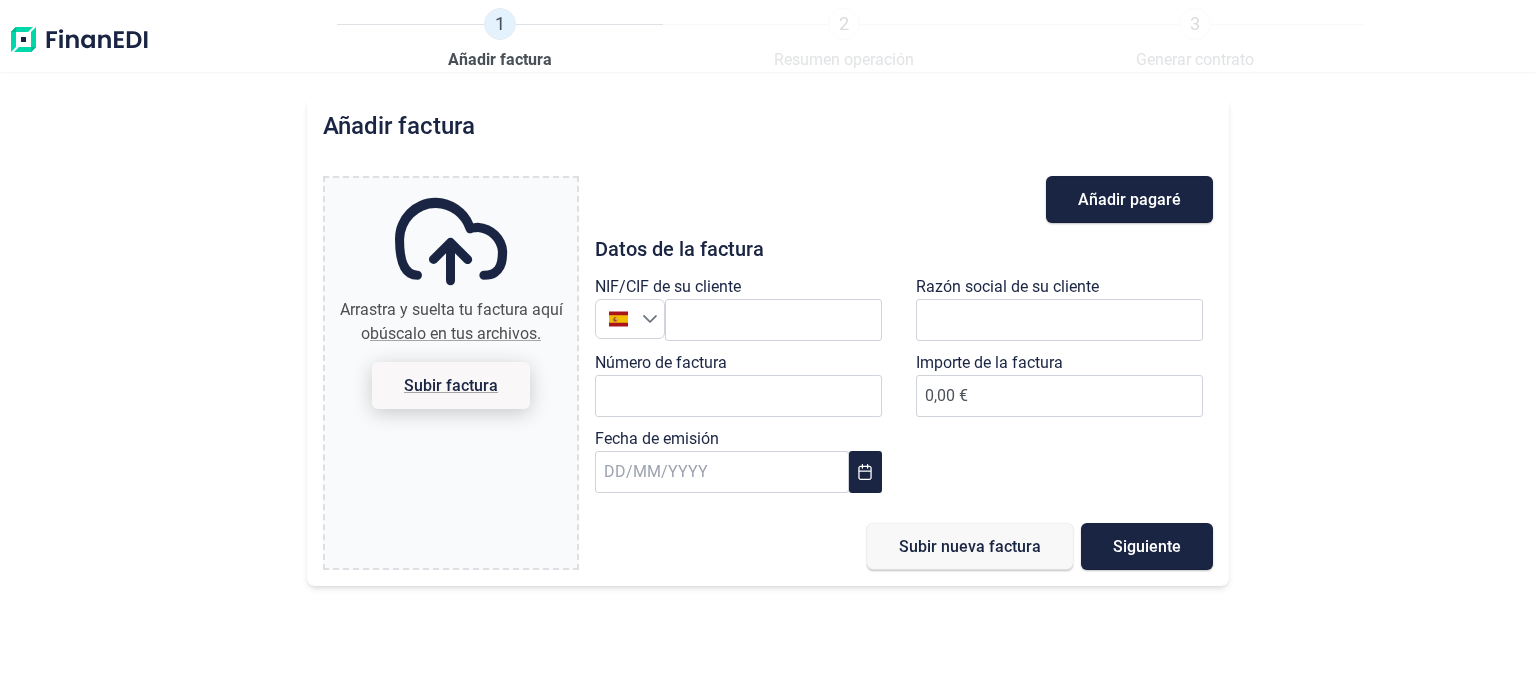 click on "Subir factura" at bounding box center (451, 385) 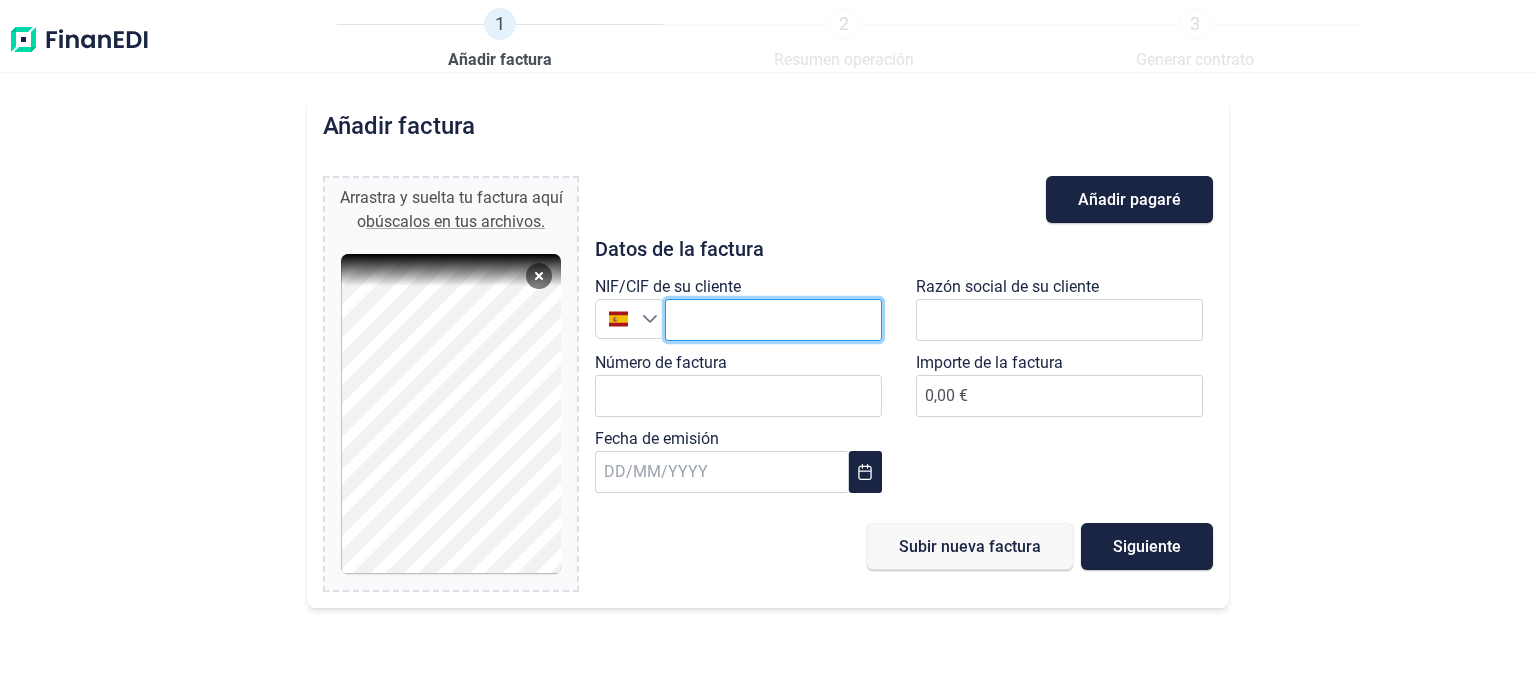 click at bounding box center [773, 320] 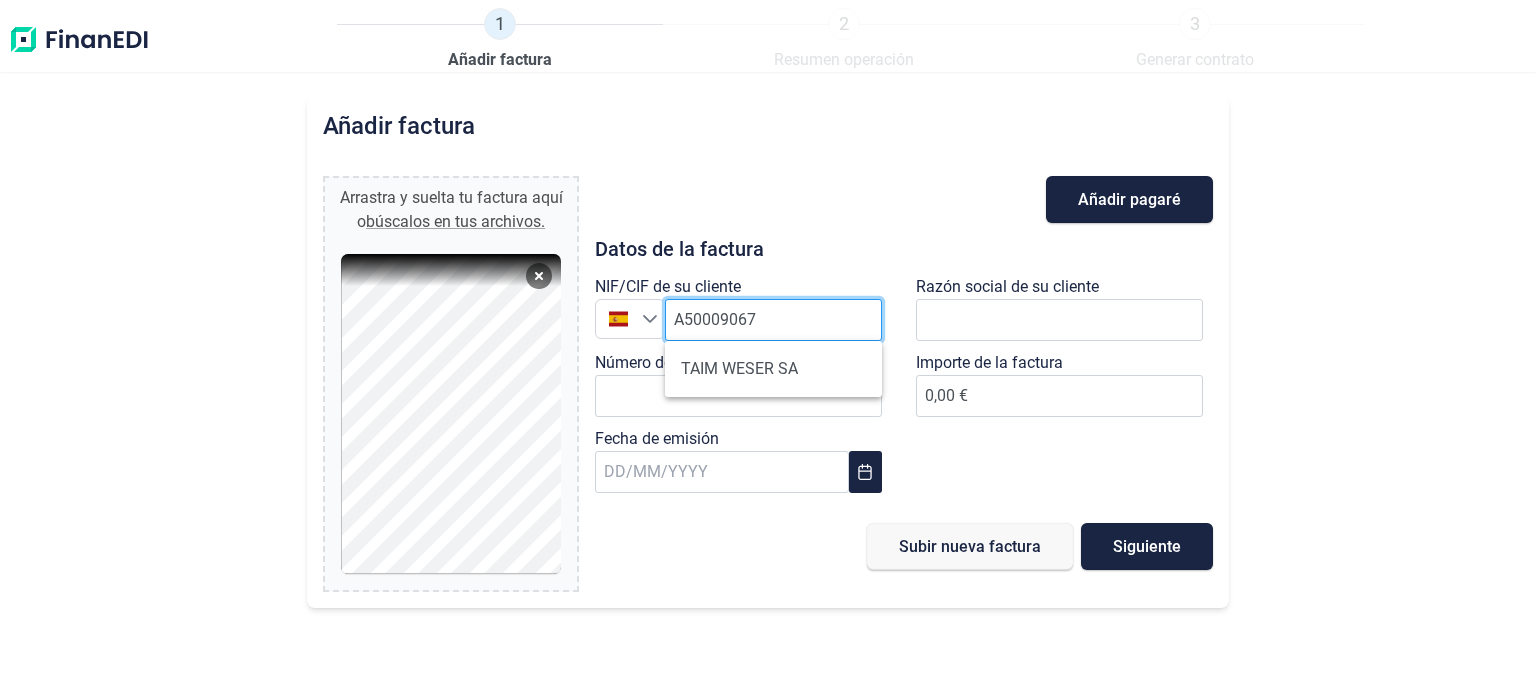 type on "A50009067" 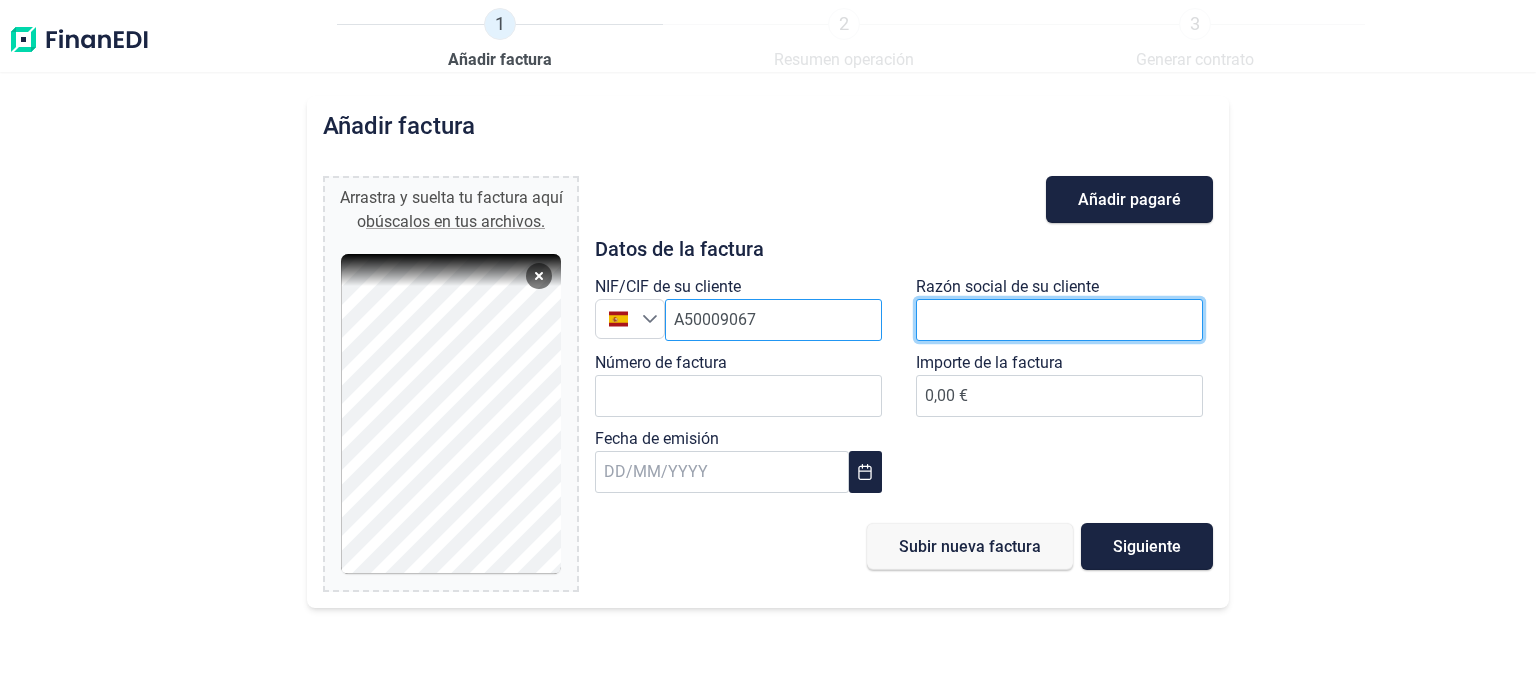 scroll, scrollTop: 0, scrollLeft: 0, axis: both 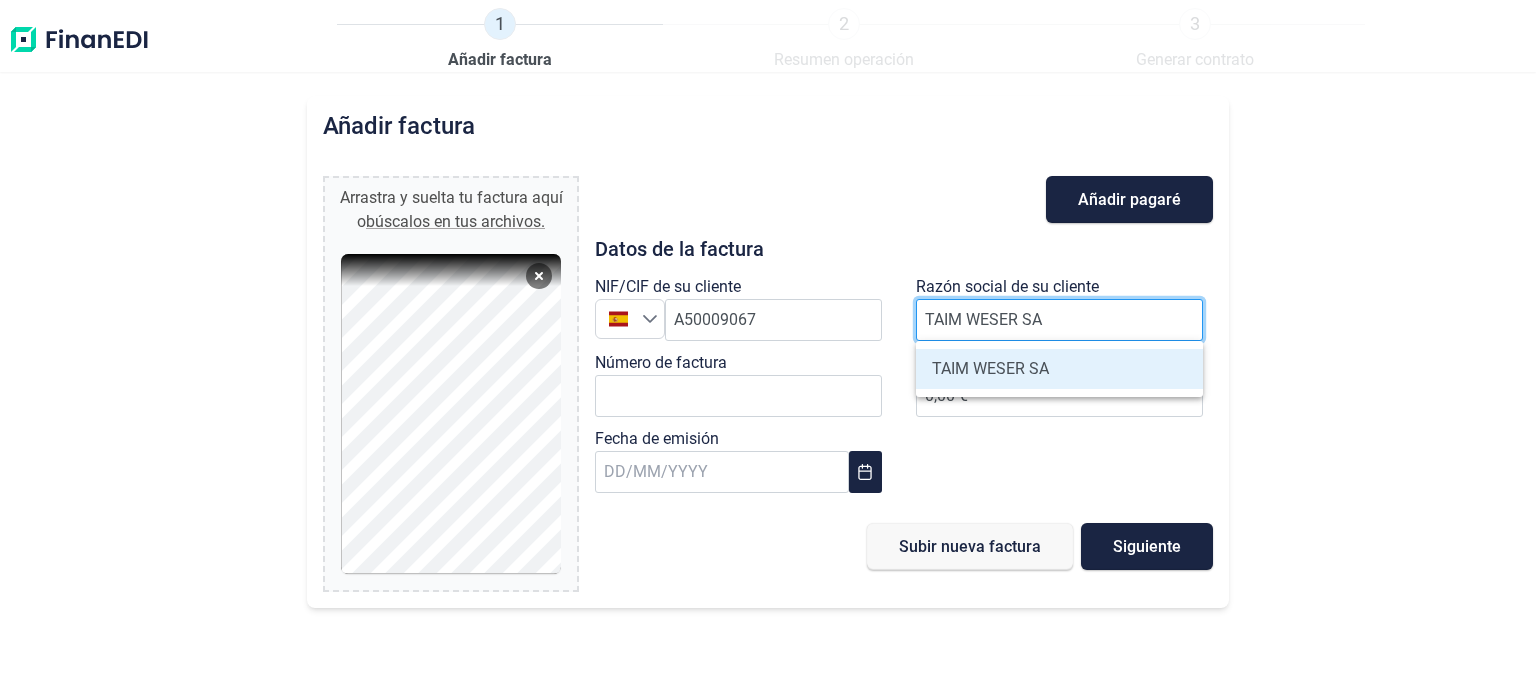 type on "TAIM WESER SA" 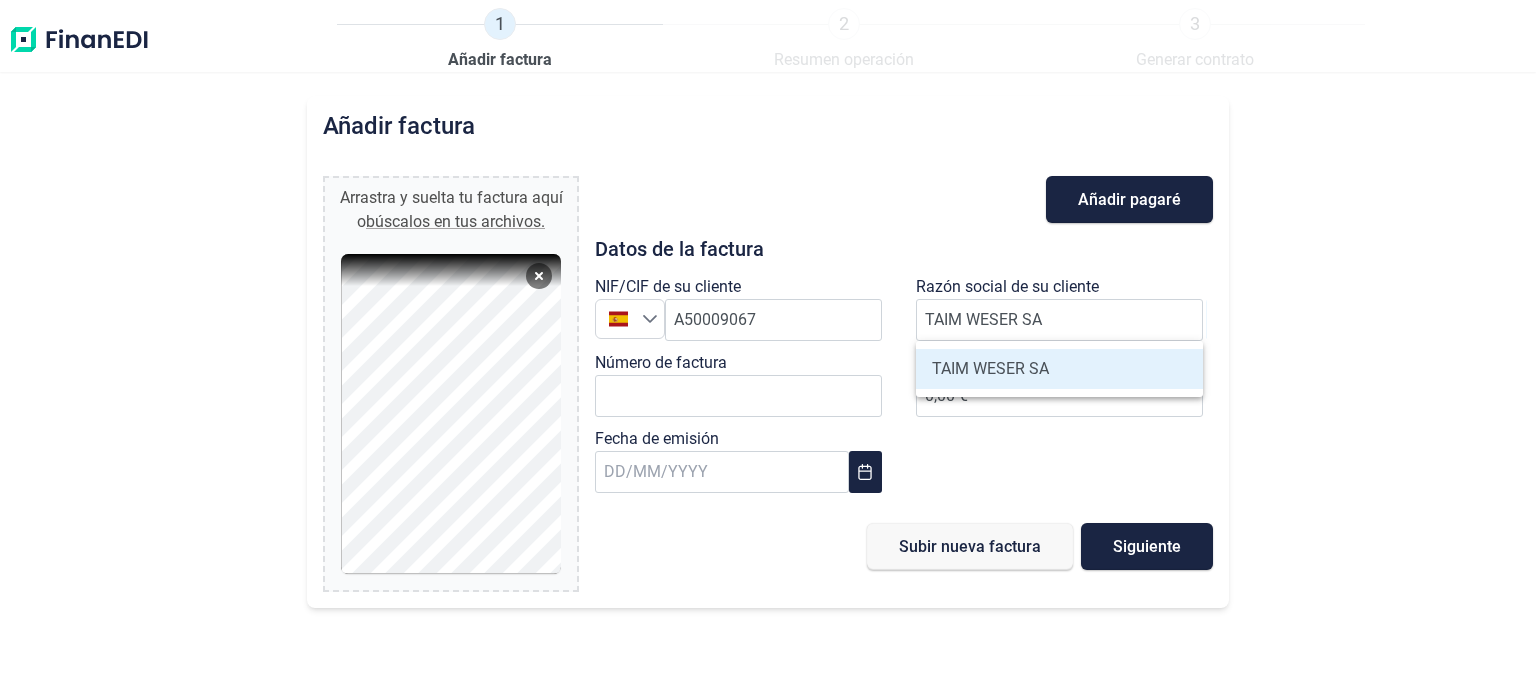 click on "TAIM WESER SA" at bounding box center [1059, 369] 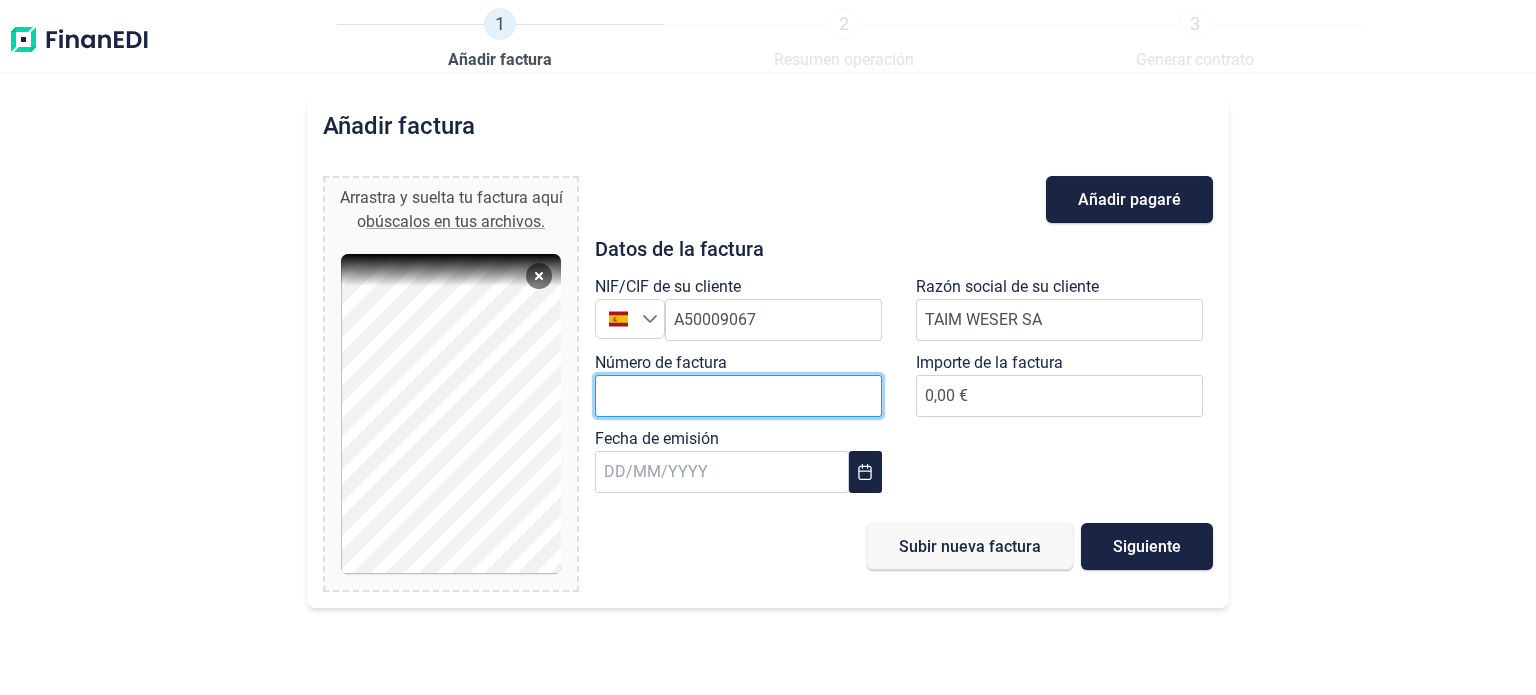 click on "Número de factura" at bounding box center [738, 396] 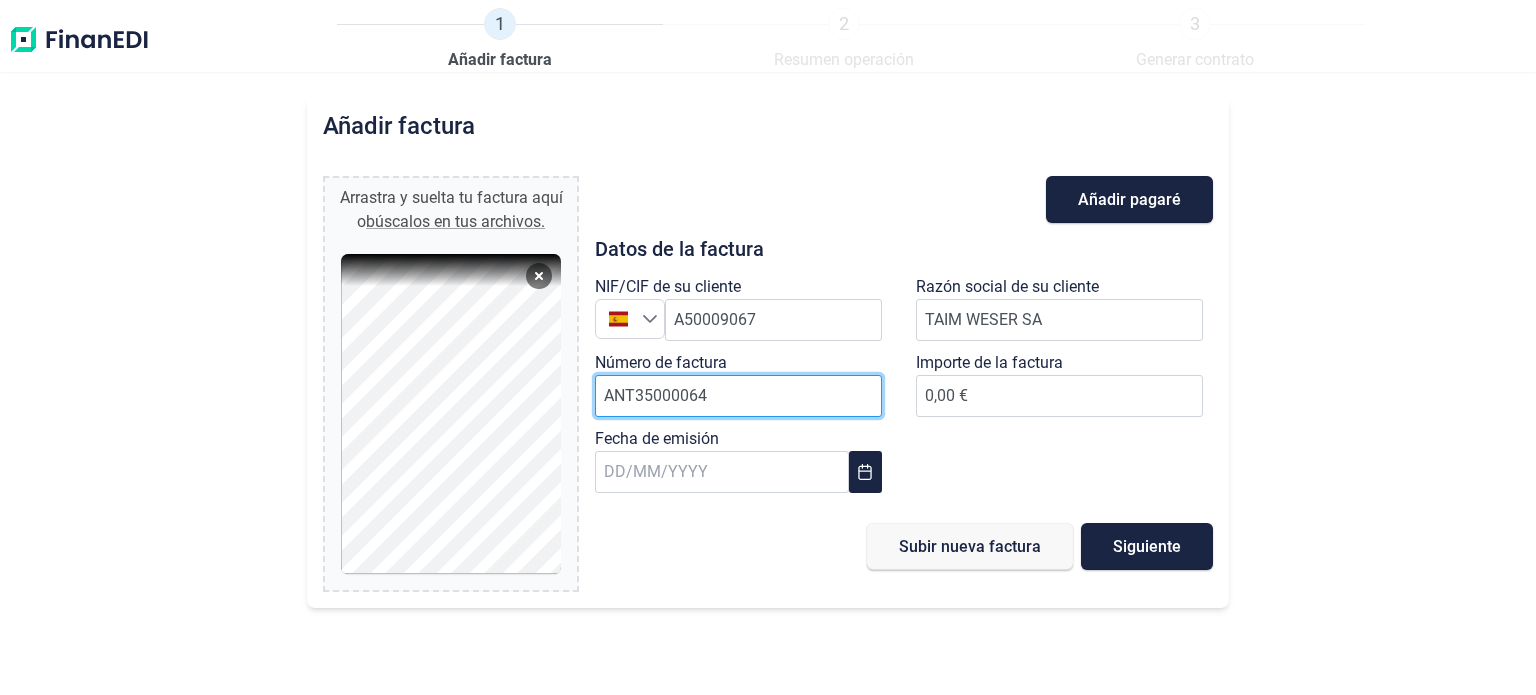 type on "ANT35000064" 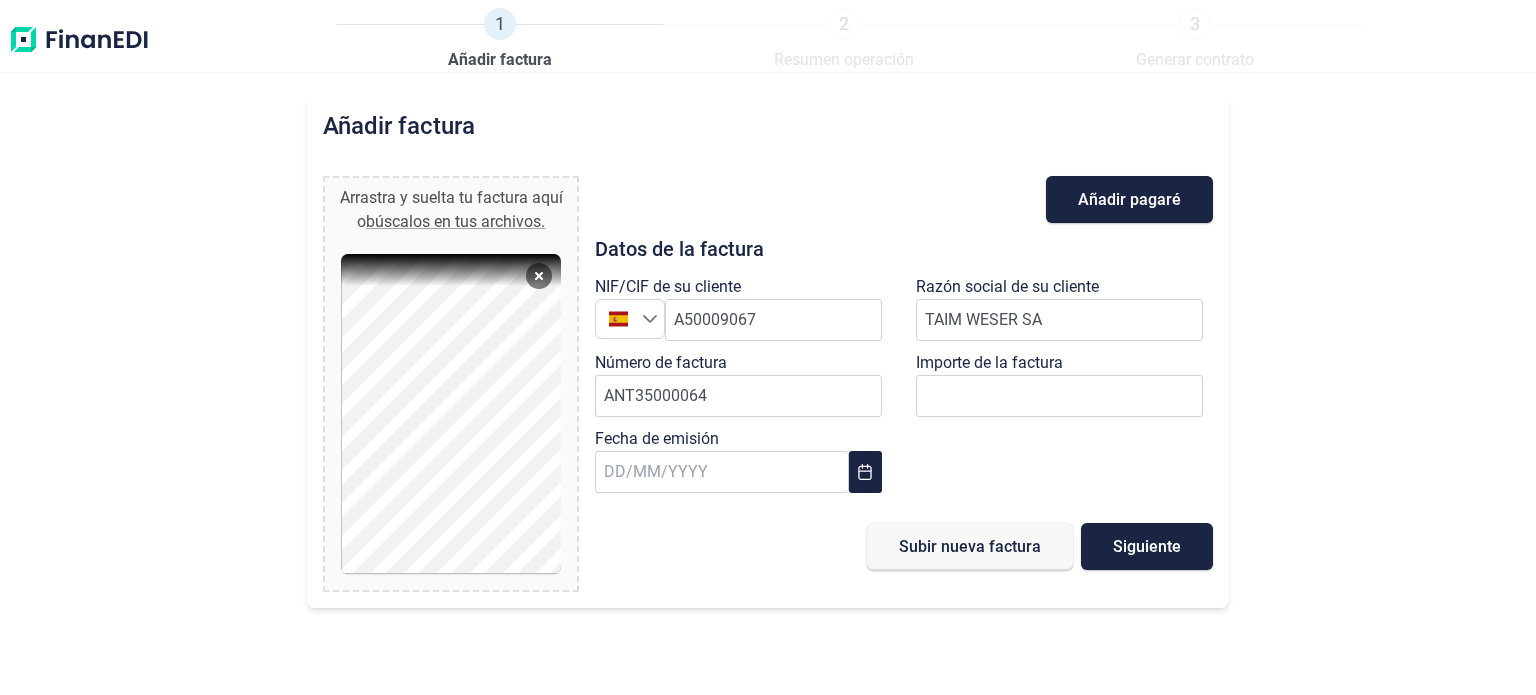 click on "Subir nueva factura Siguiente" at bounding box center (904, 546) 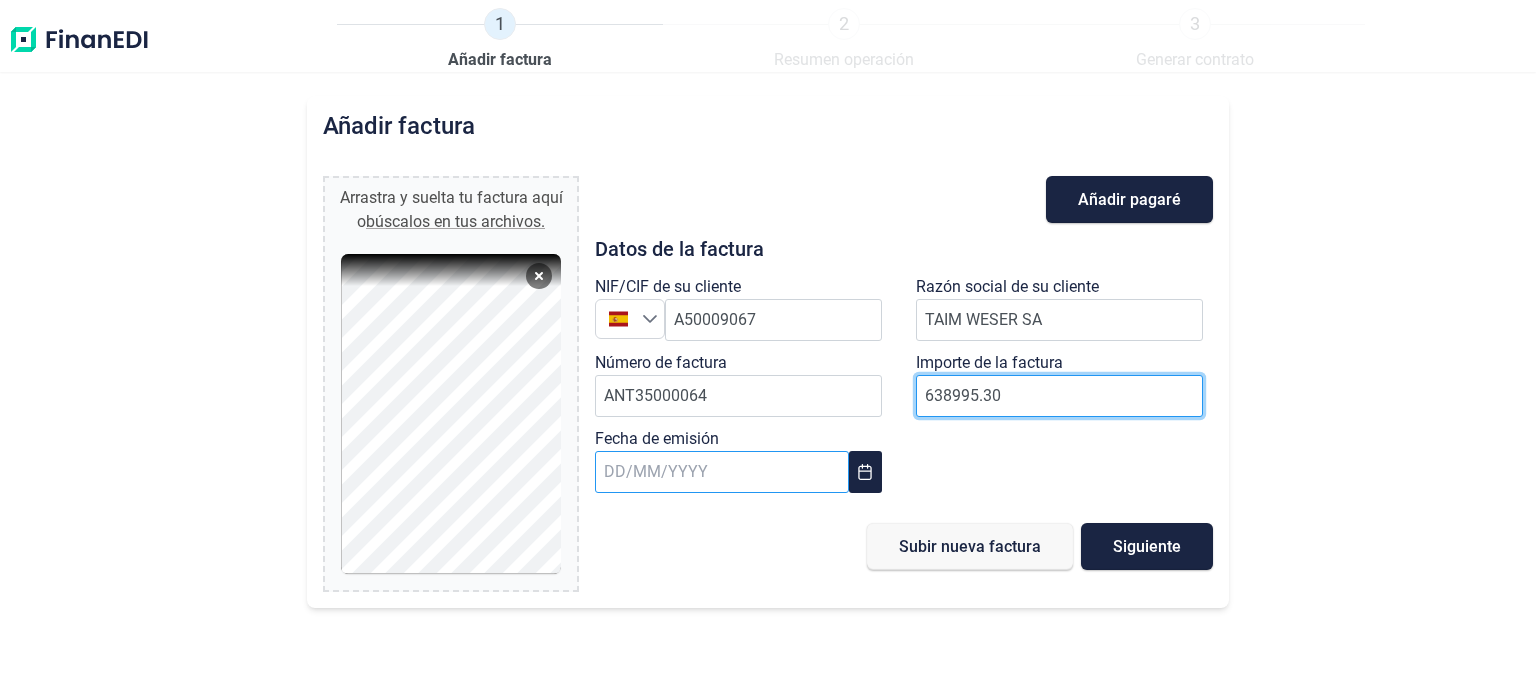 type on "638995.30" 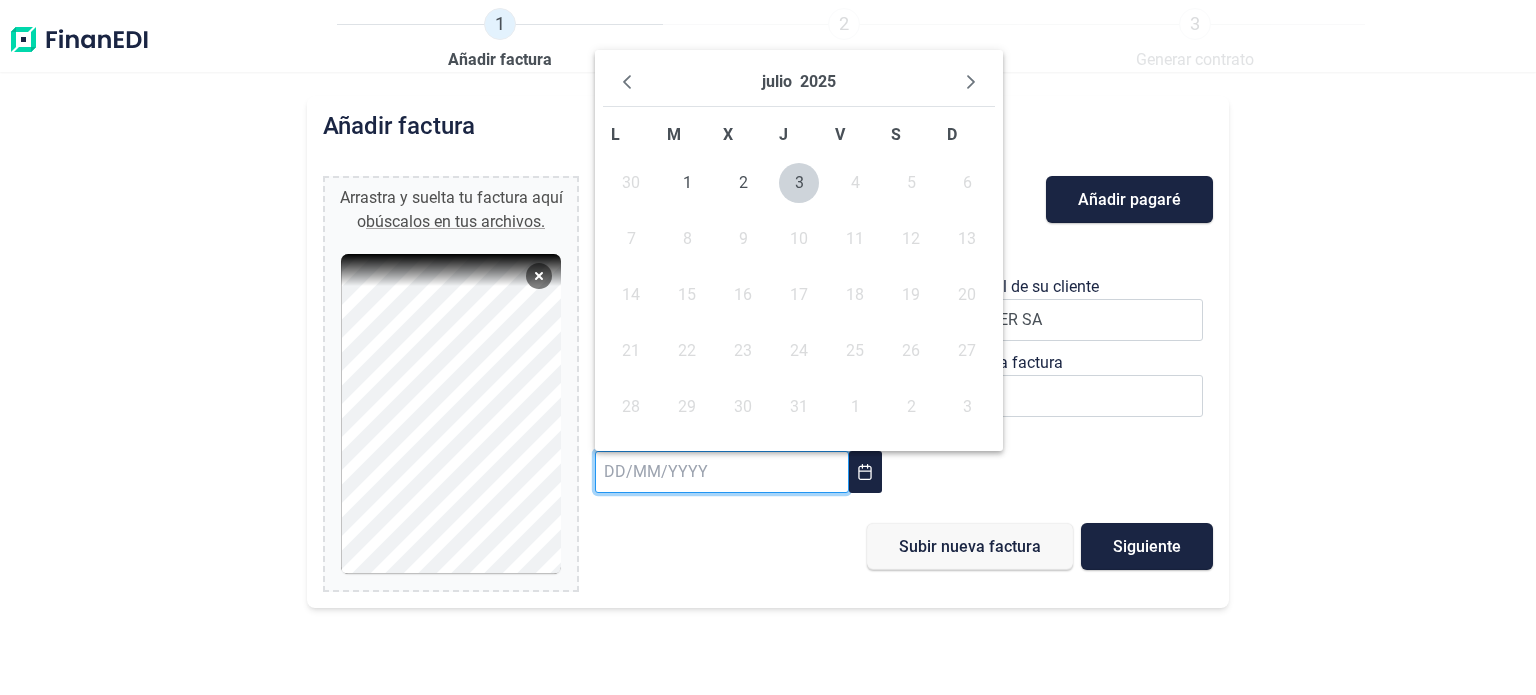 click at bounding box center [722, 472] 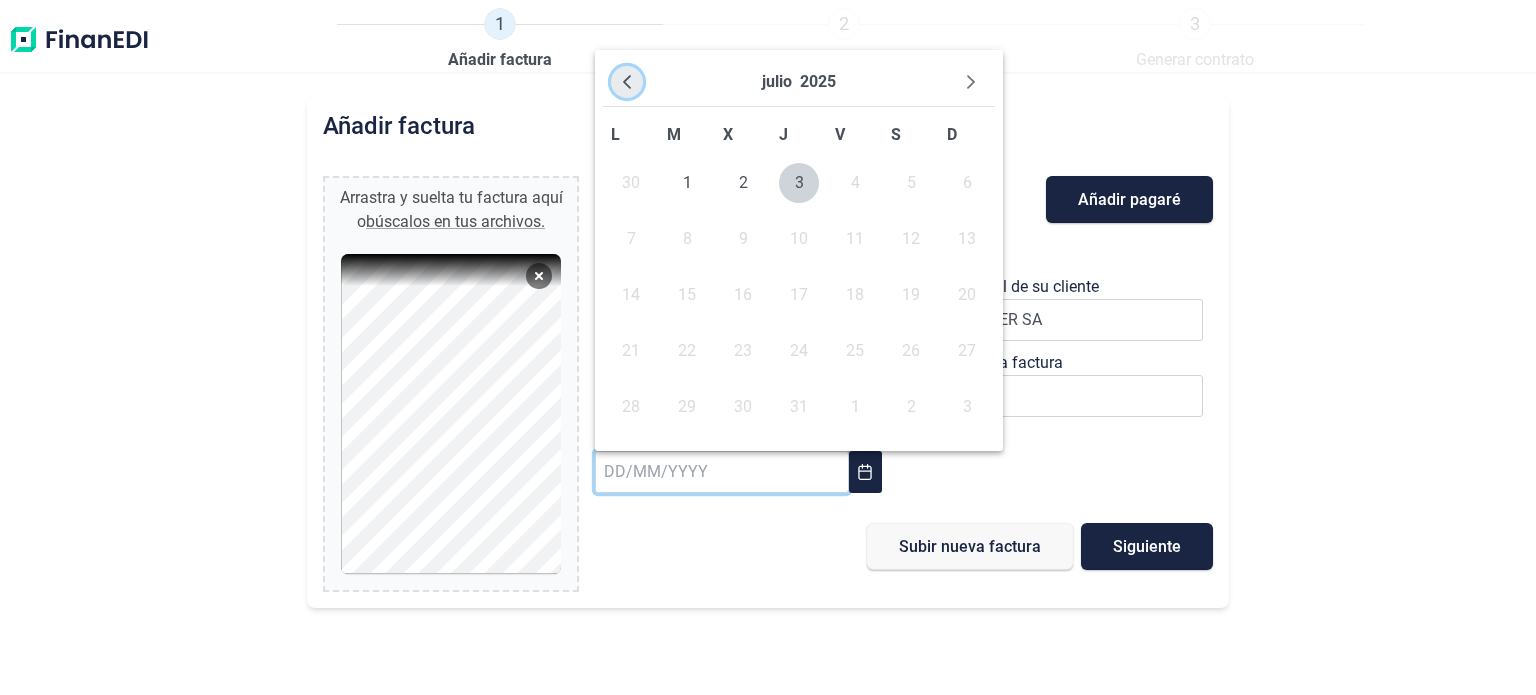 click at bounding box center (627, 82) 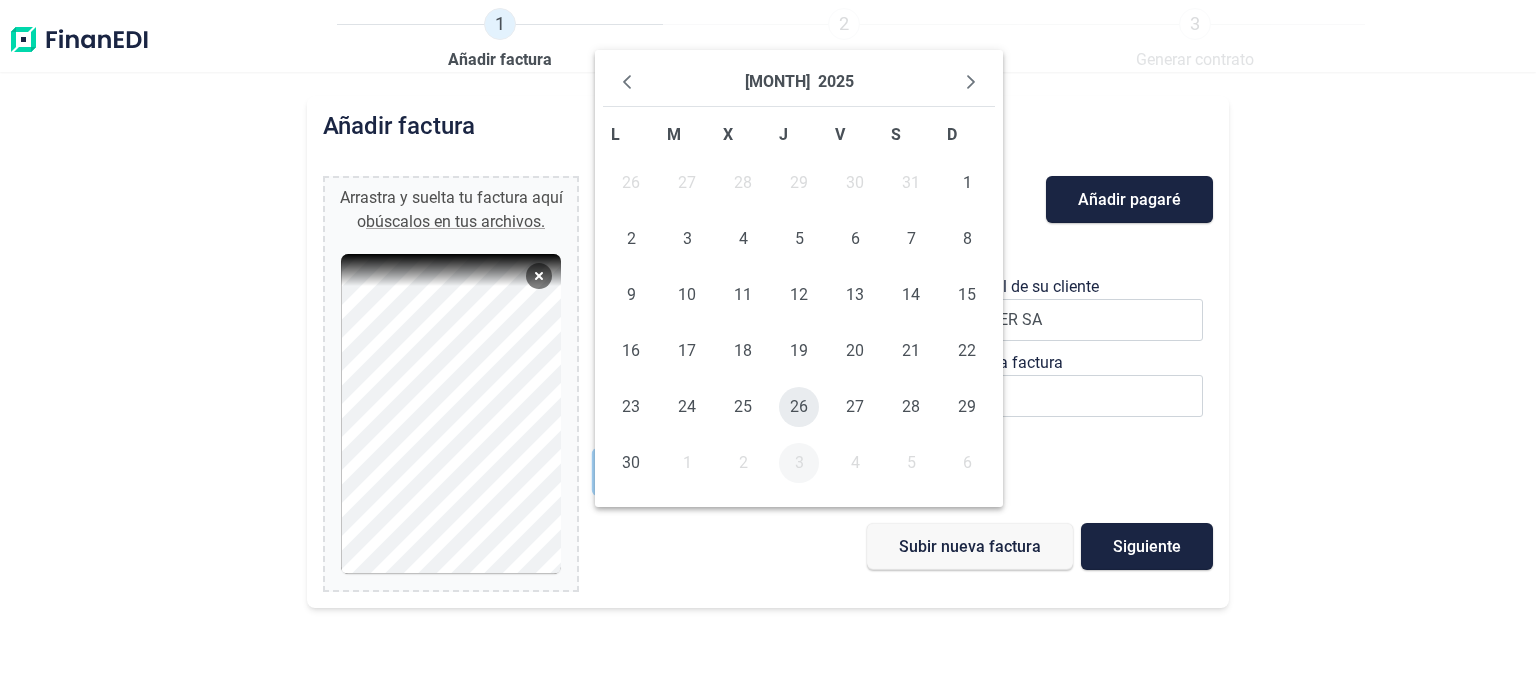 click on "26" at bounding box center (799, 407) 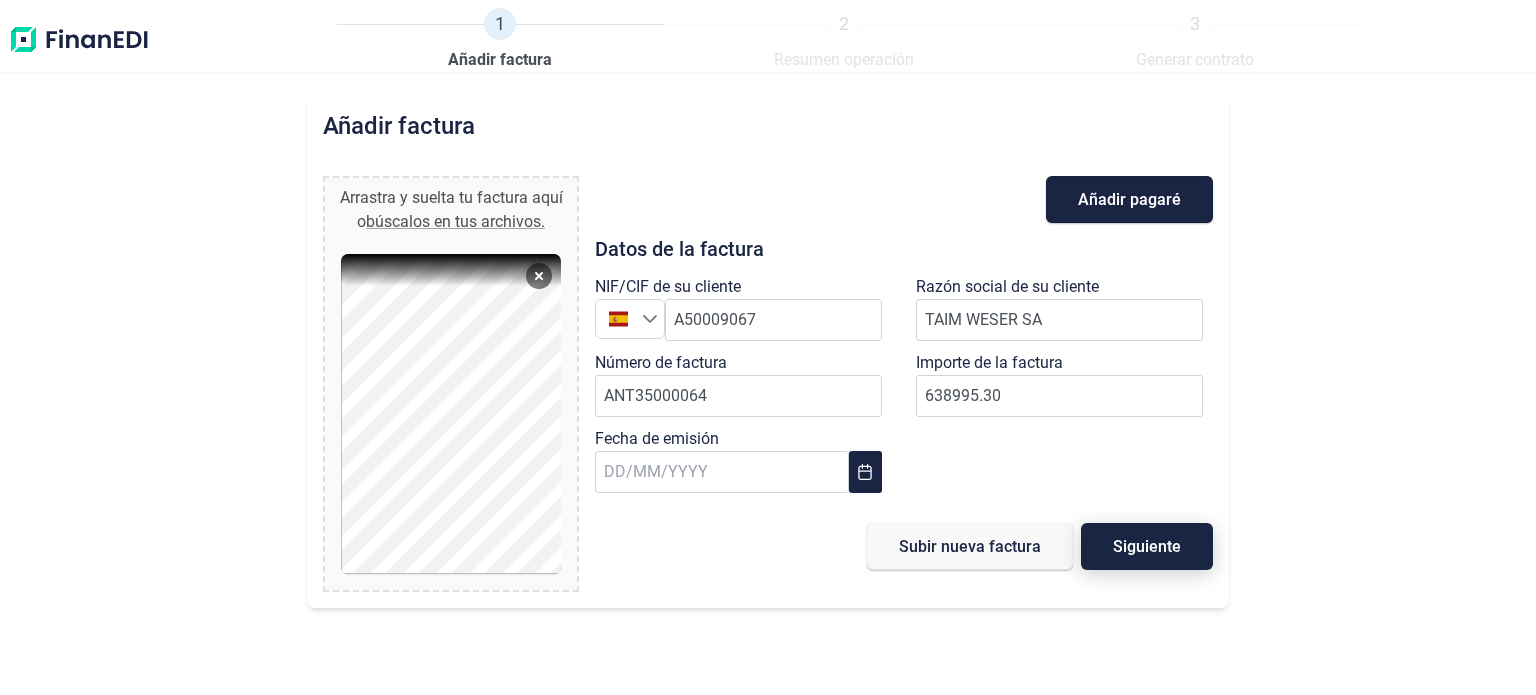 click on "Siguiente" at bounding box center [1147, 546] 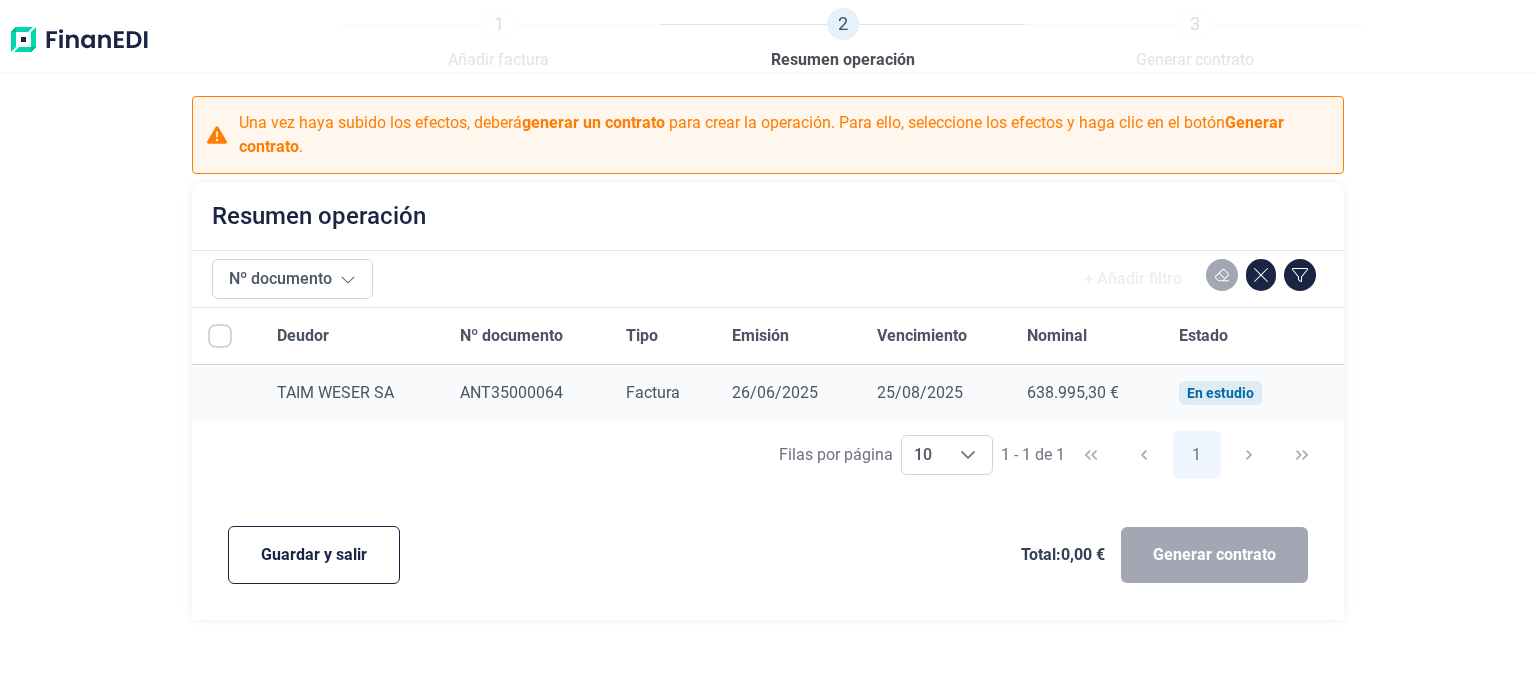 click at bounding box center (220, 336) 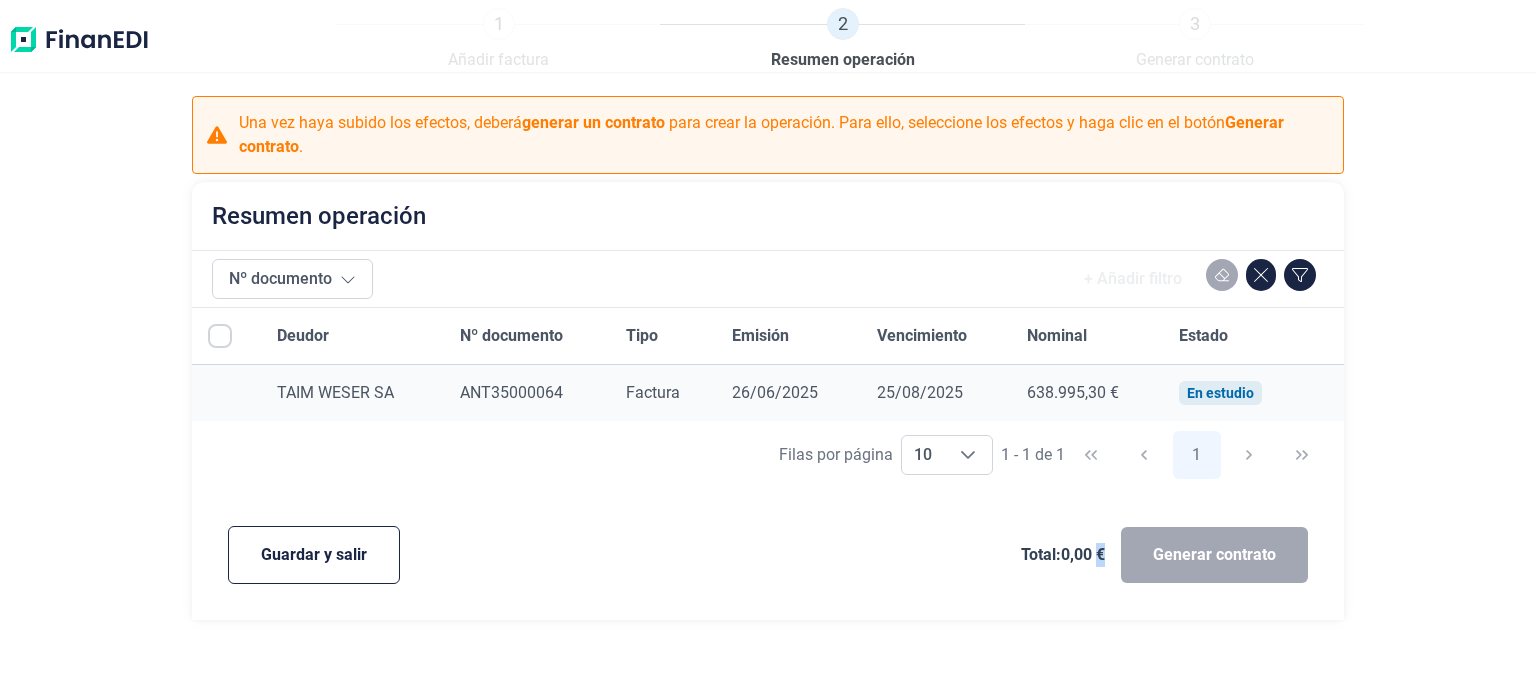 click on "Generar contrato" at bounding box center [1214, 555] 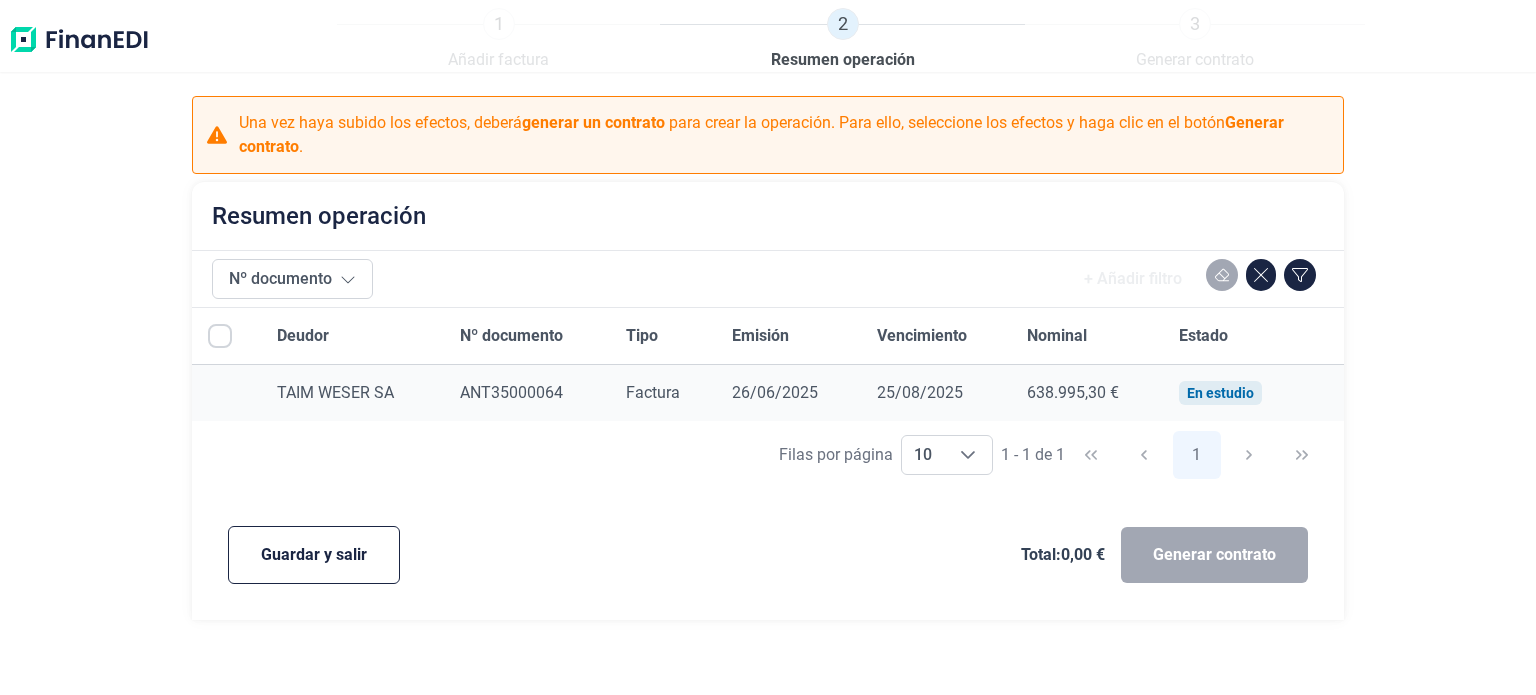 click on "Generar contrato" at bounding box center [1214, 555] 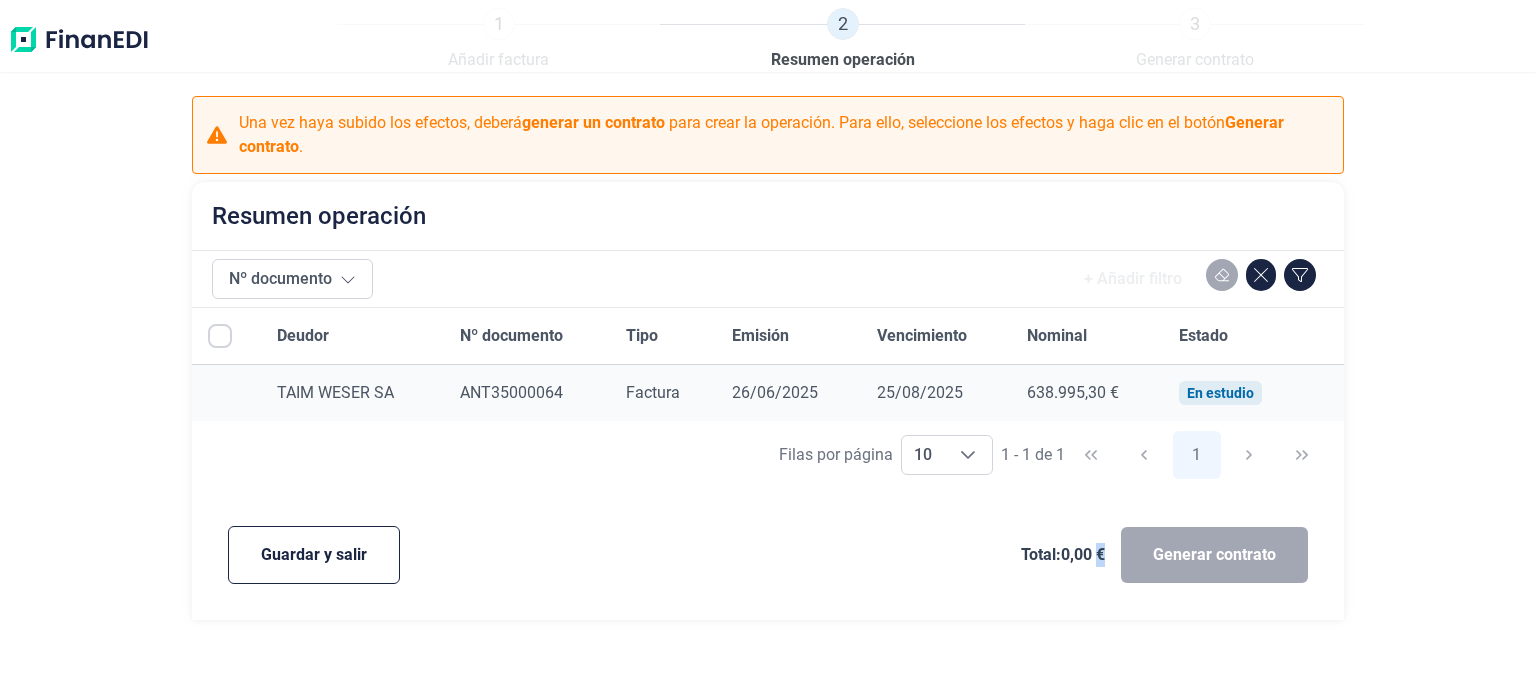 click on "Generar contrato" at bounding box center [1214, 555] 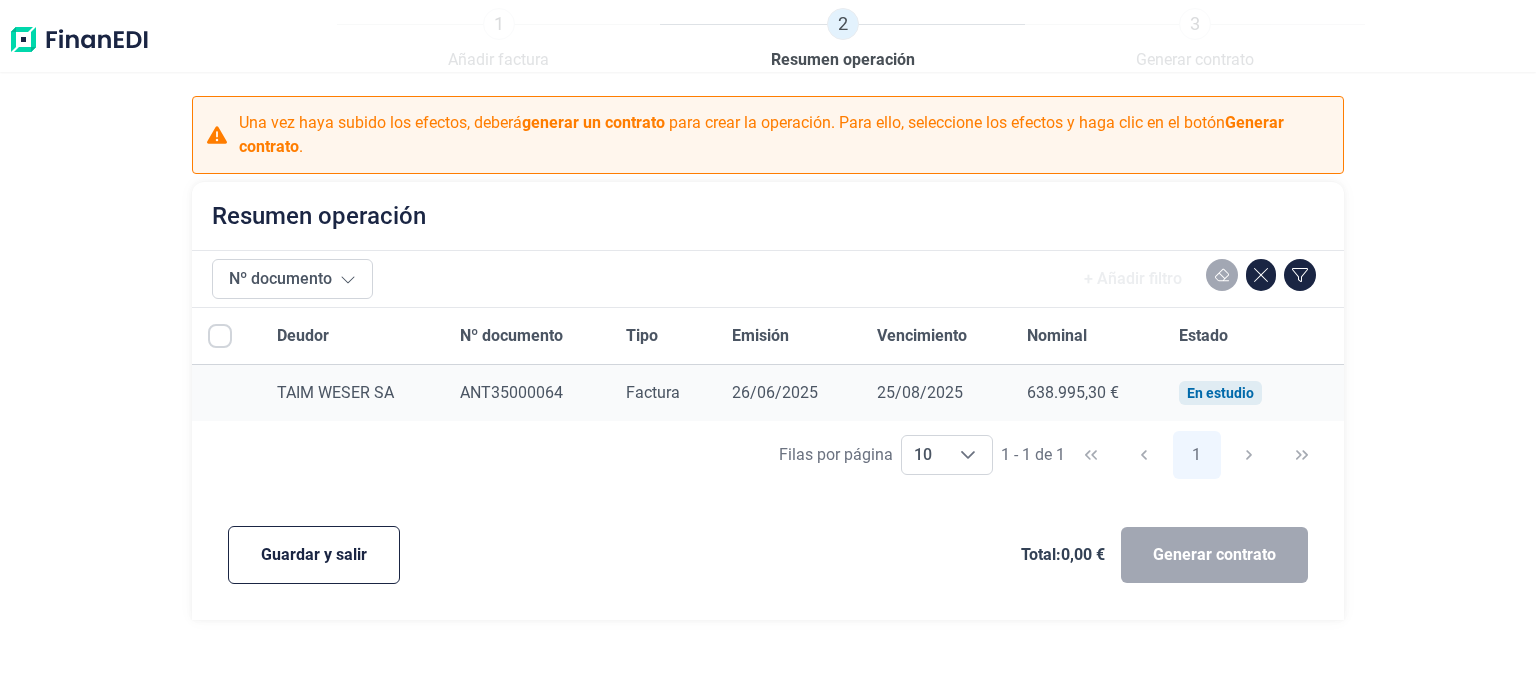 click on "TAIM WESER SA" at bounding box center [335, 392] 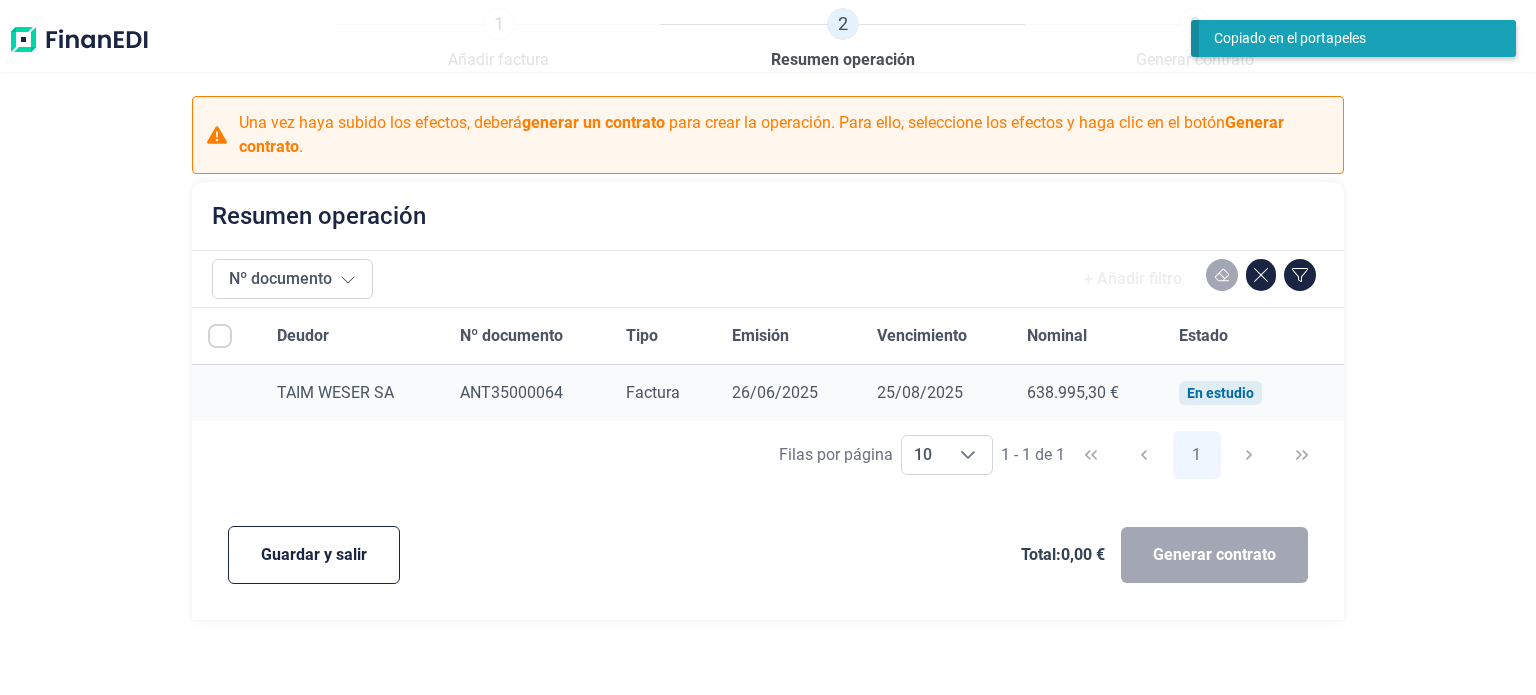 click at bounding box center [220, 336] 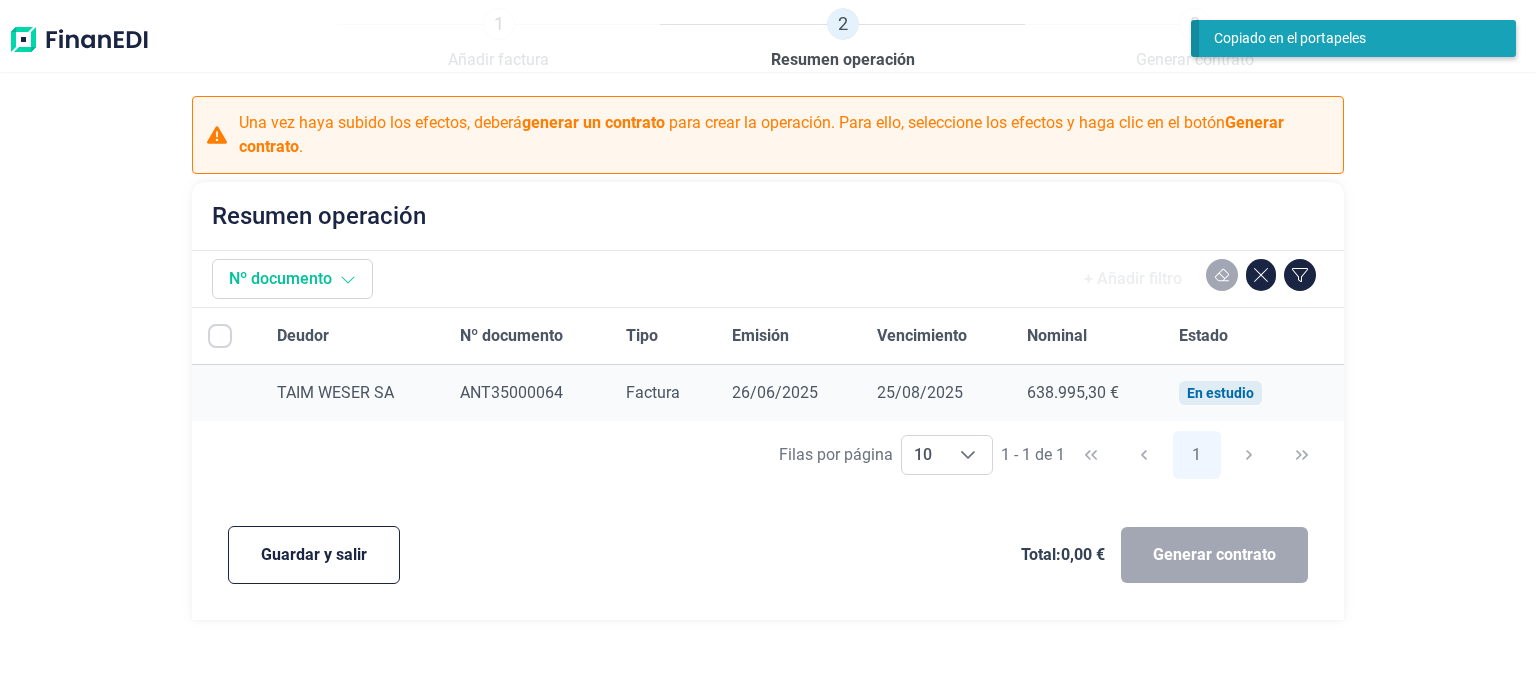 click at bounding box center (348, 279) 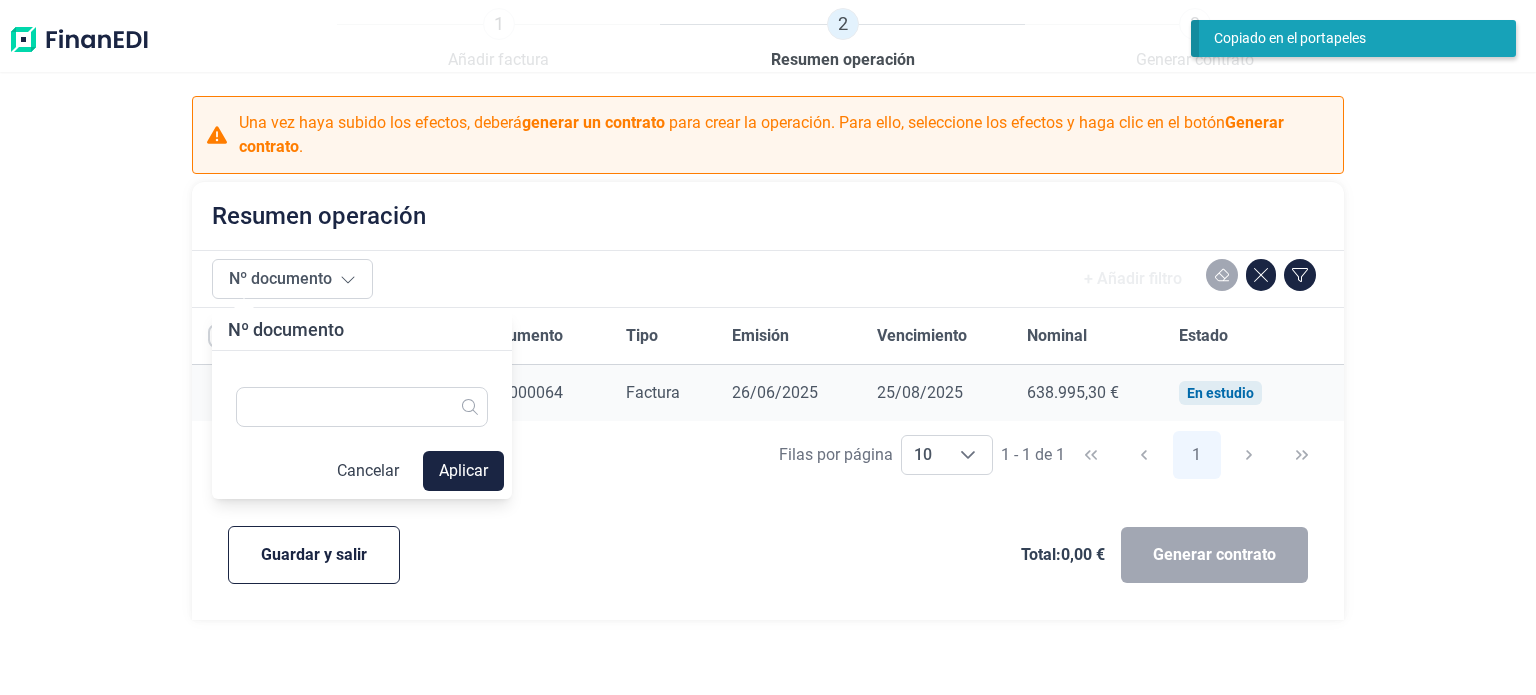 click on "Guardar y salir Total:  0,00 € Generar contrato" at bounding box center [768, 555] 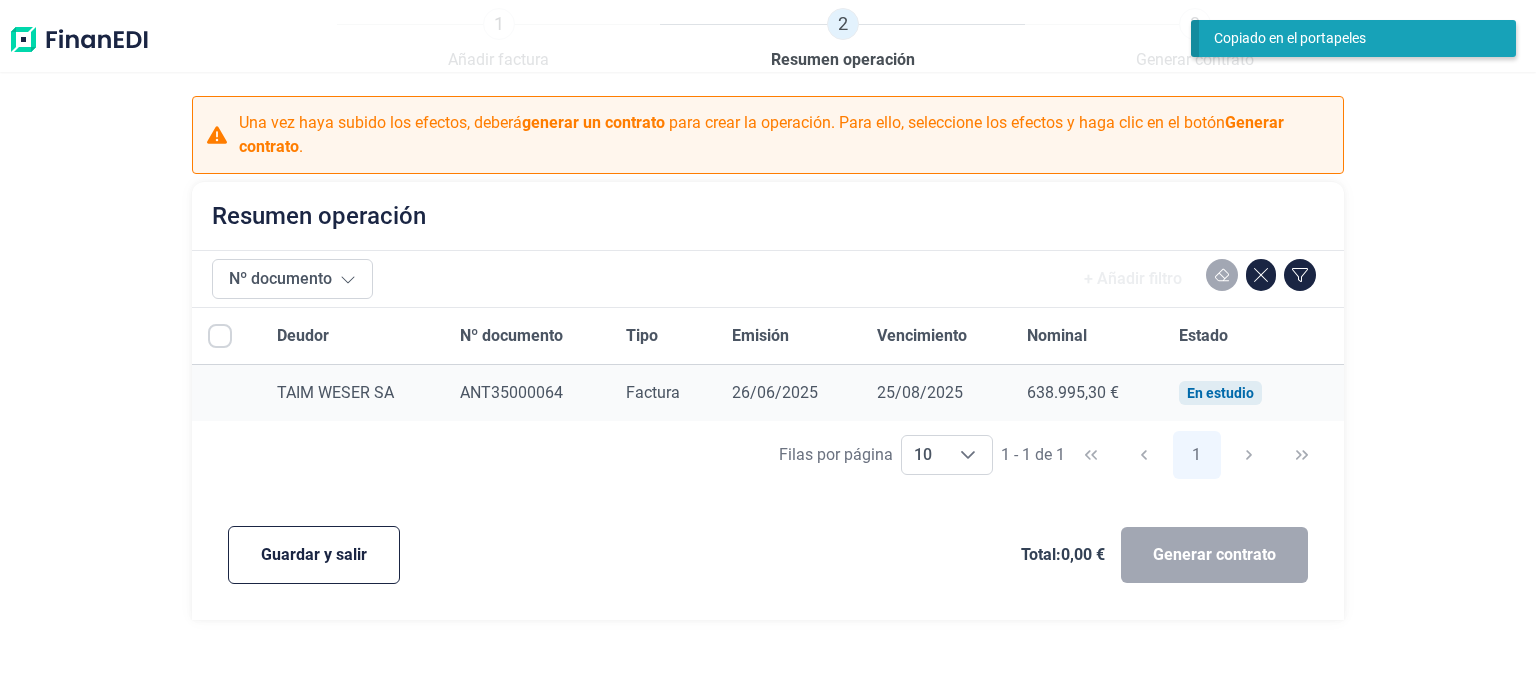 click on "26/06/2025" at bounding box center [788, 393] 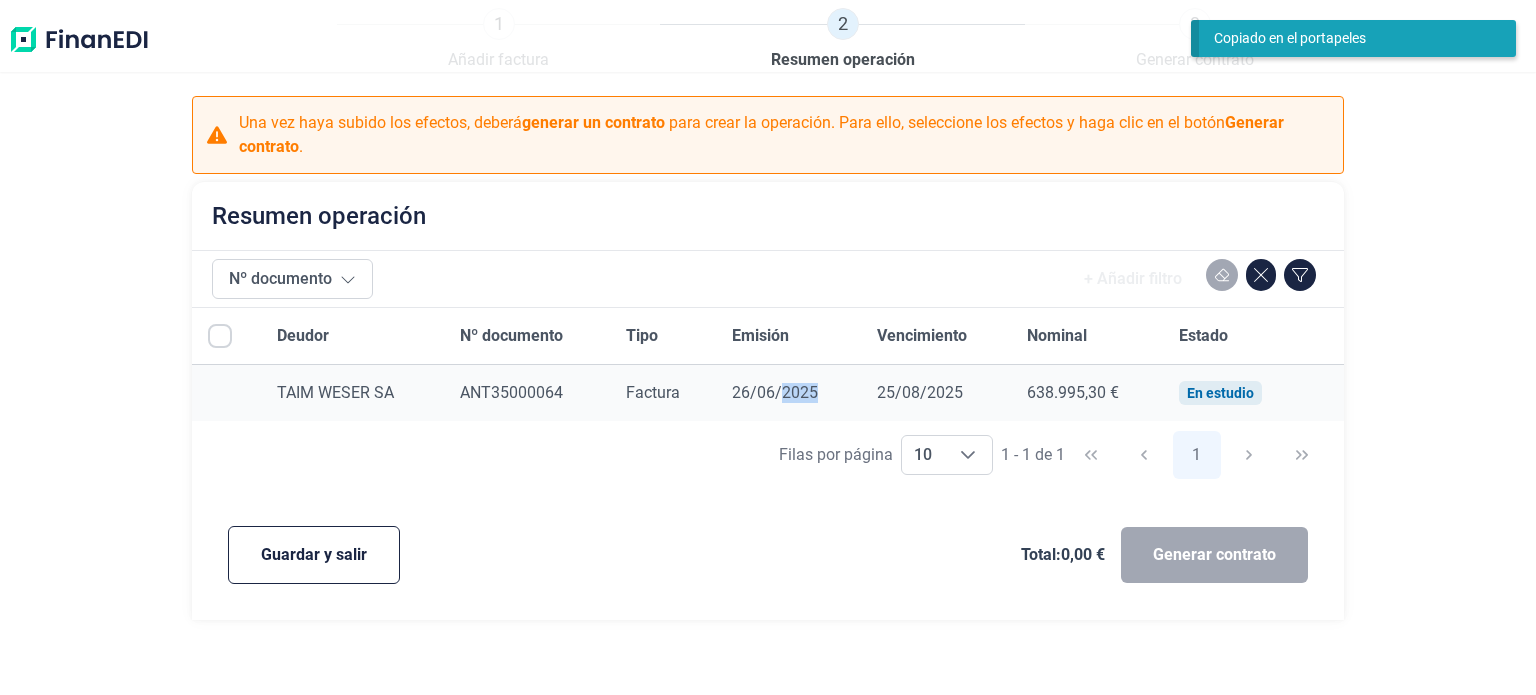 click on "26/06/2025" at bounding box center (788, 393) 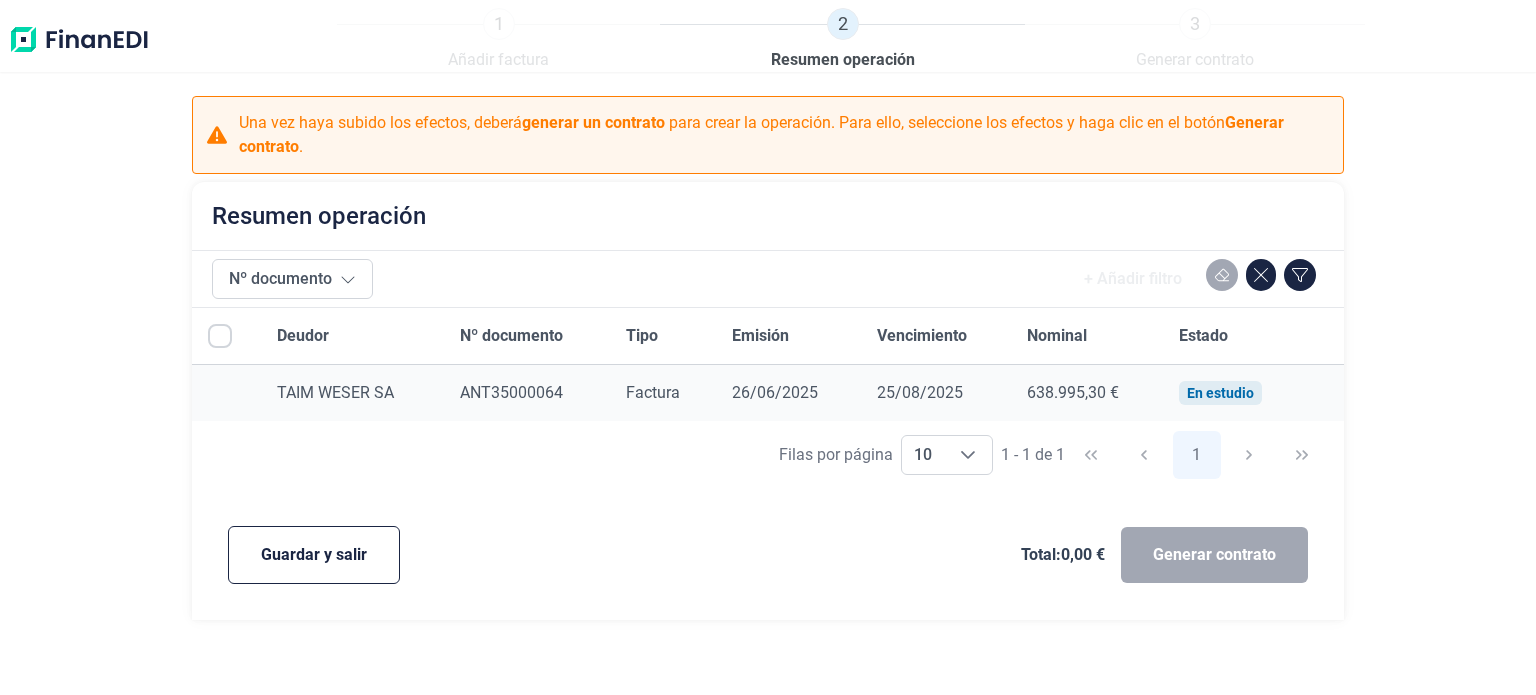 click on "Generar contrato" at bounding box center (1214, 555) 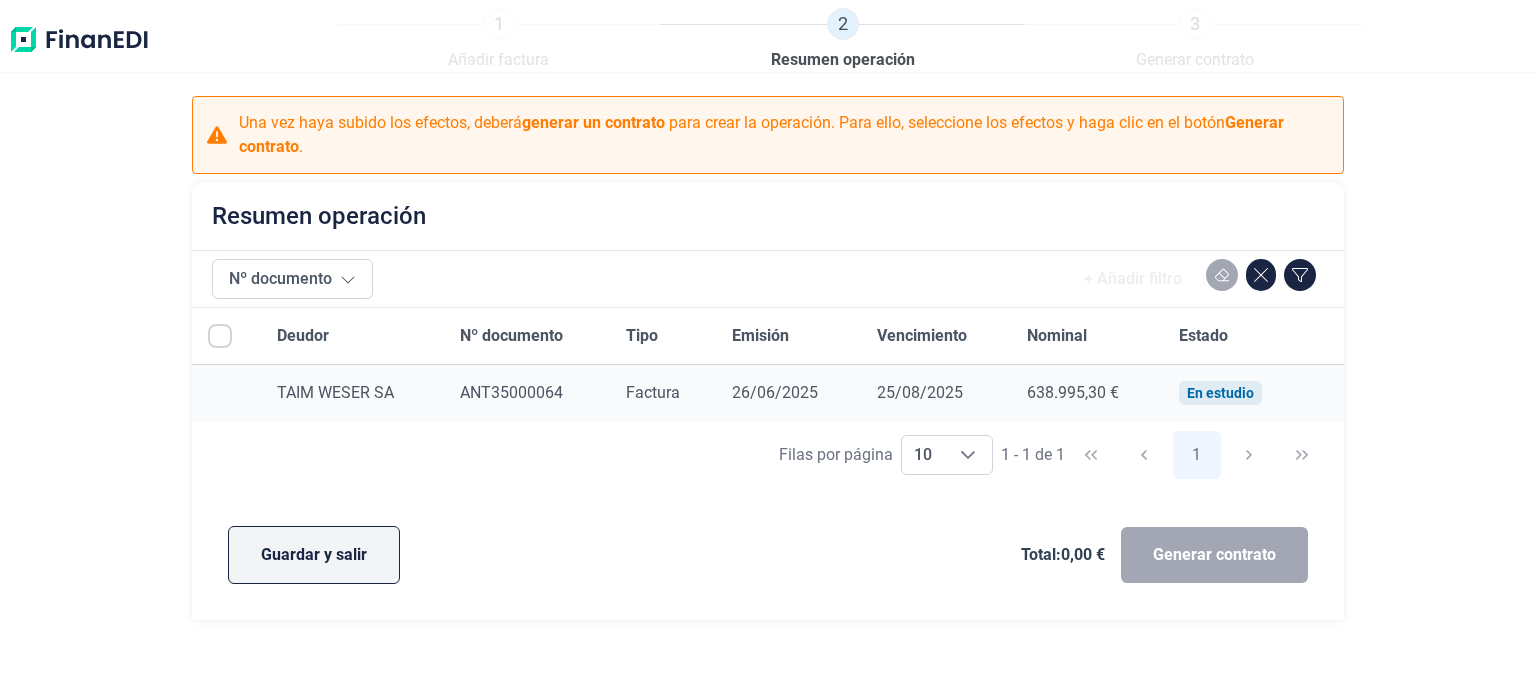 click on "Guardar y salir" at bounding box center [314, 555] 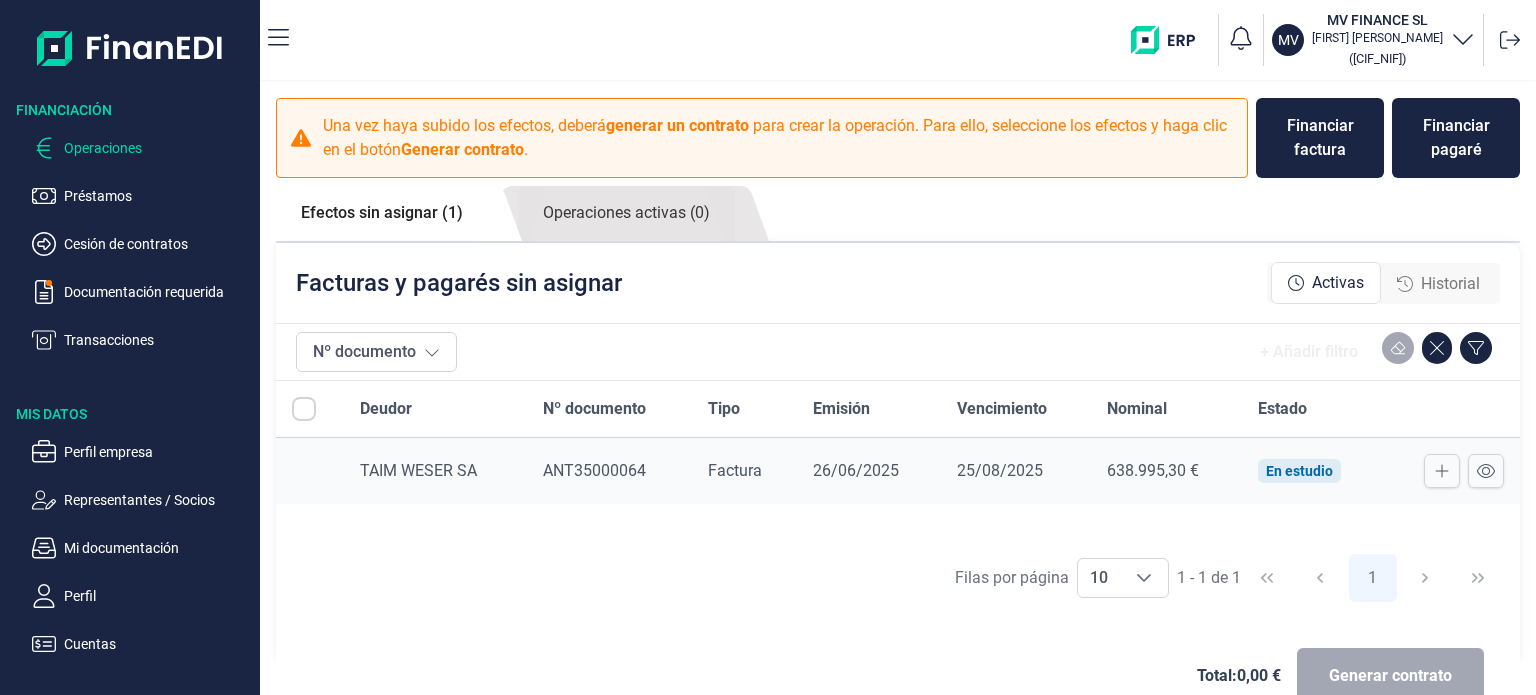 click at bounding box center [304, 409] 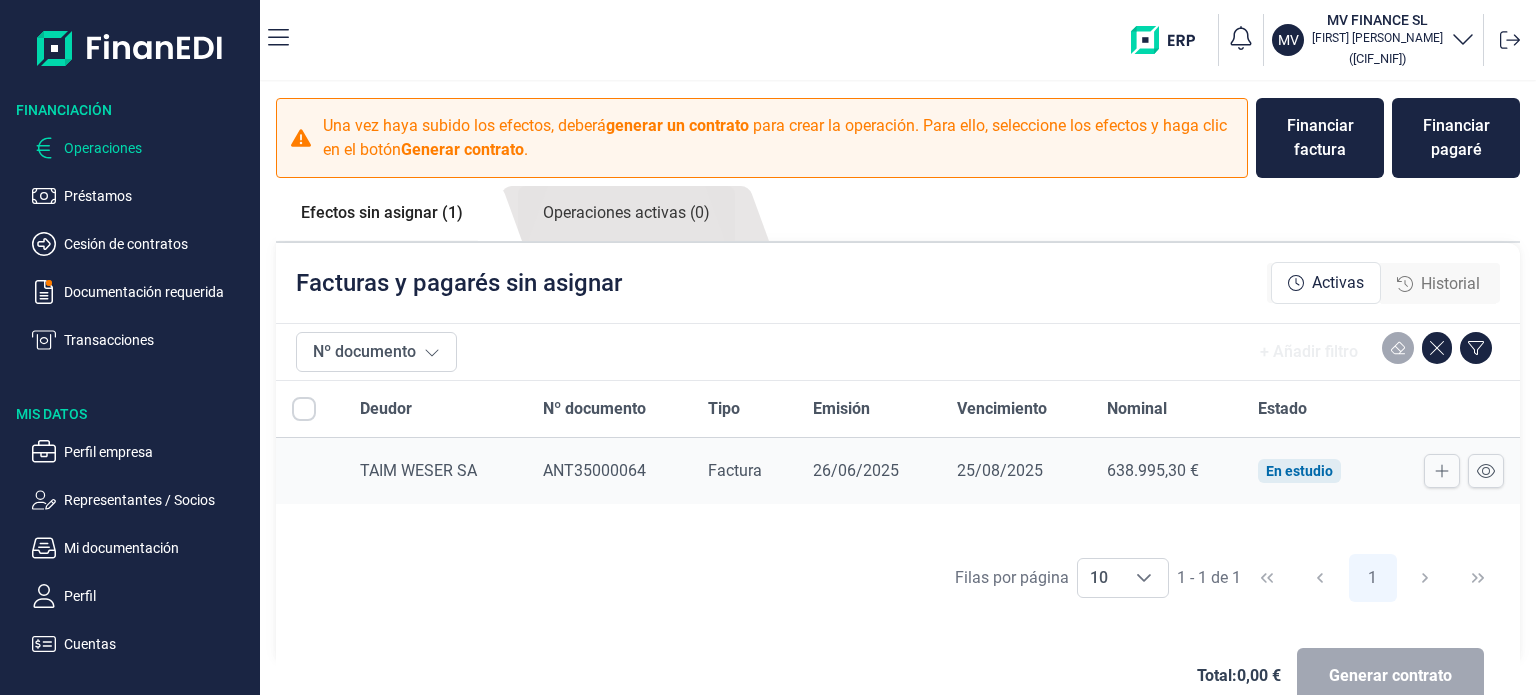 click on "Generar contrato" at bounding box center [1390, 676] 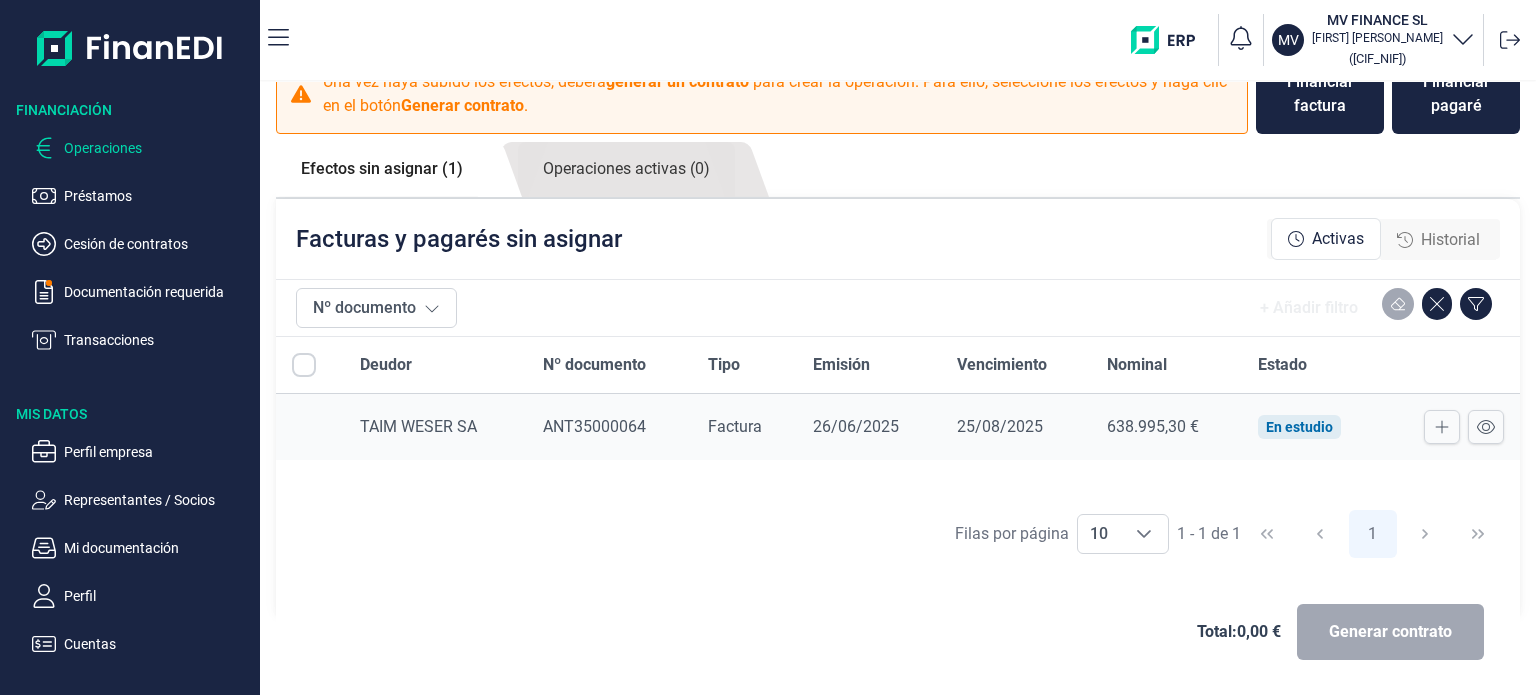 scroll, scrollTop: 0, scrollLeft: 0, axis: both 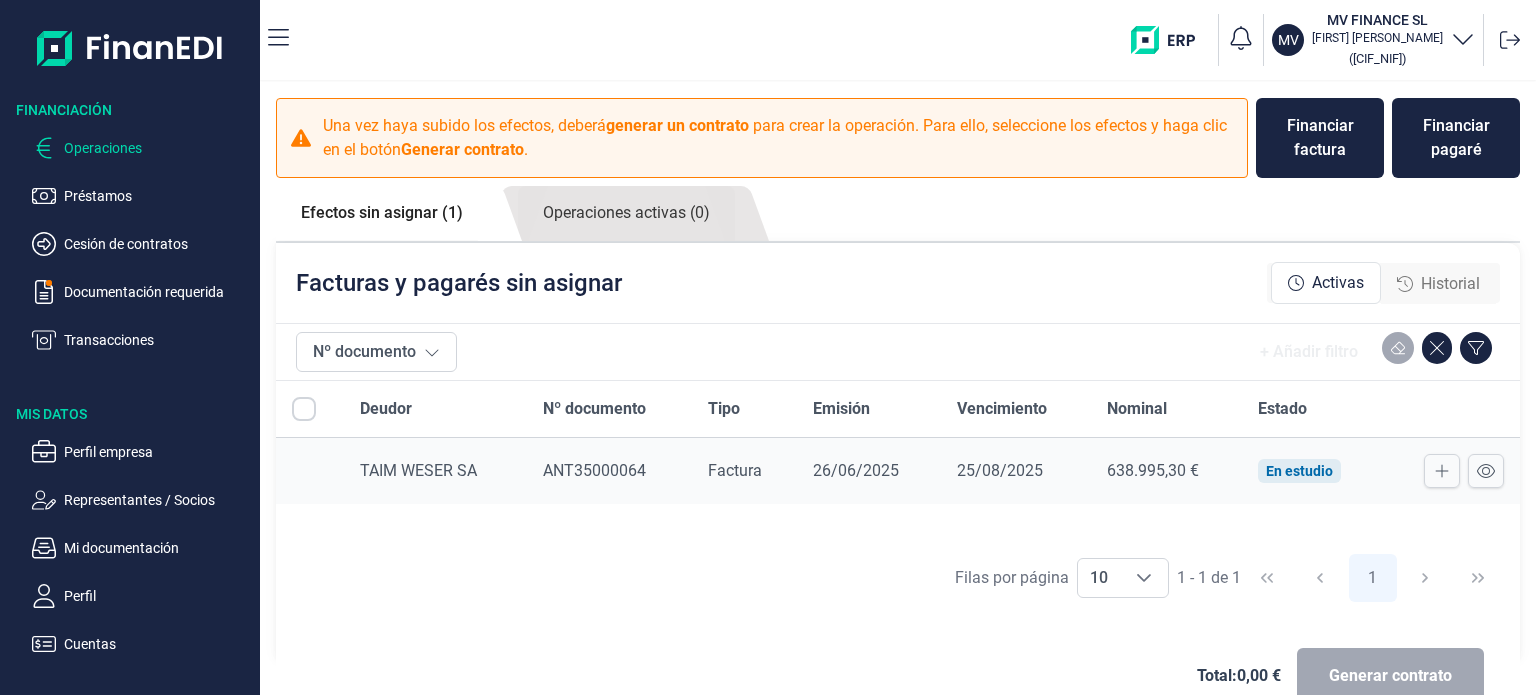 click at bounding box center [310, 409] 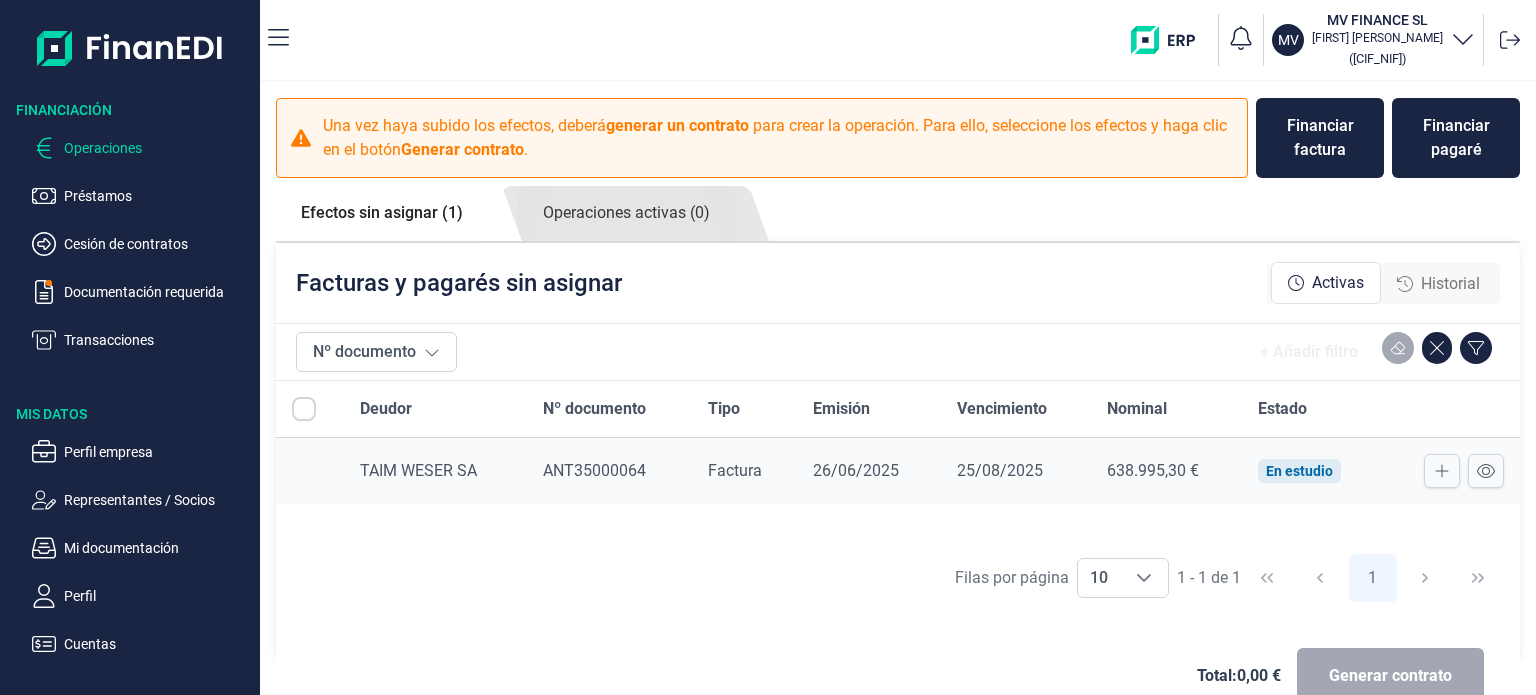 click at bounding box center (304, 409) 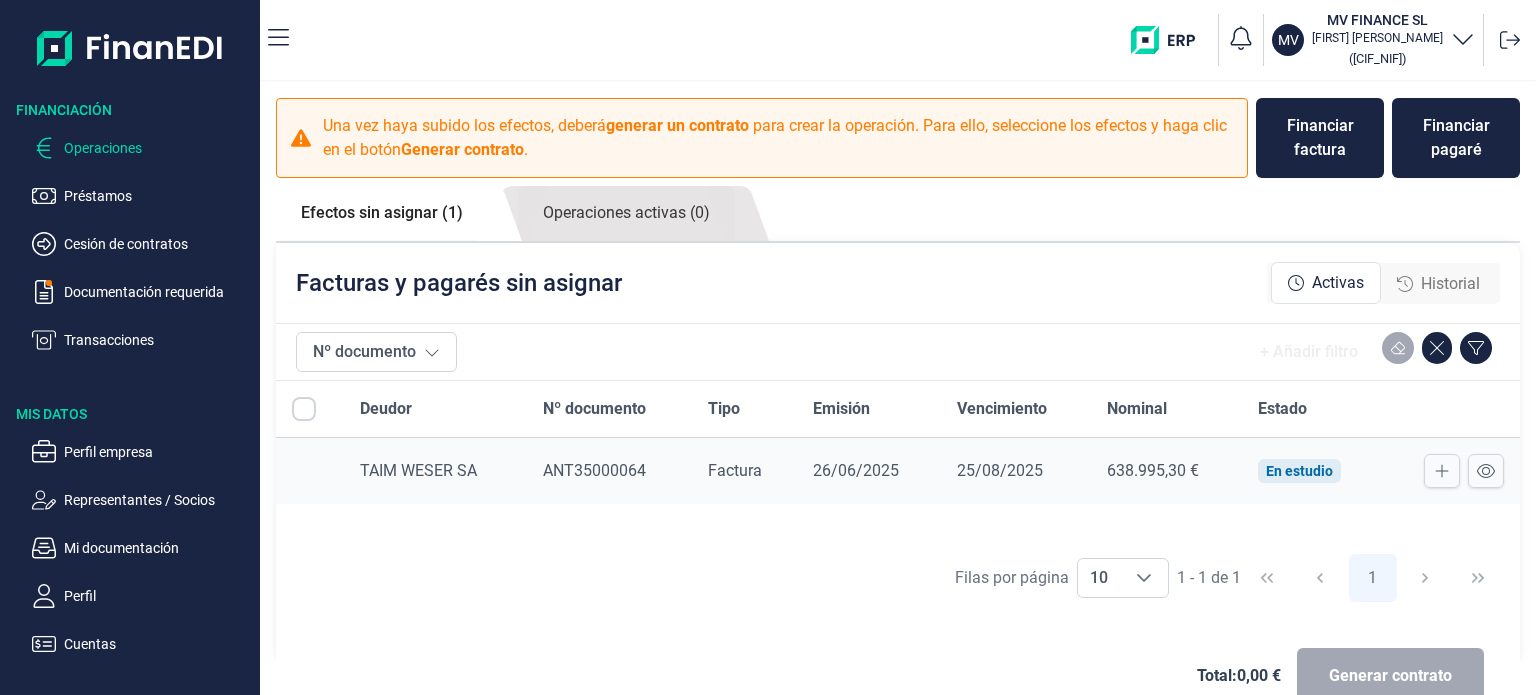 click on "Generar contrato" at bounding box center (1390, 676) 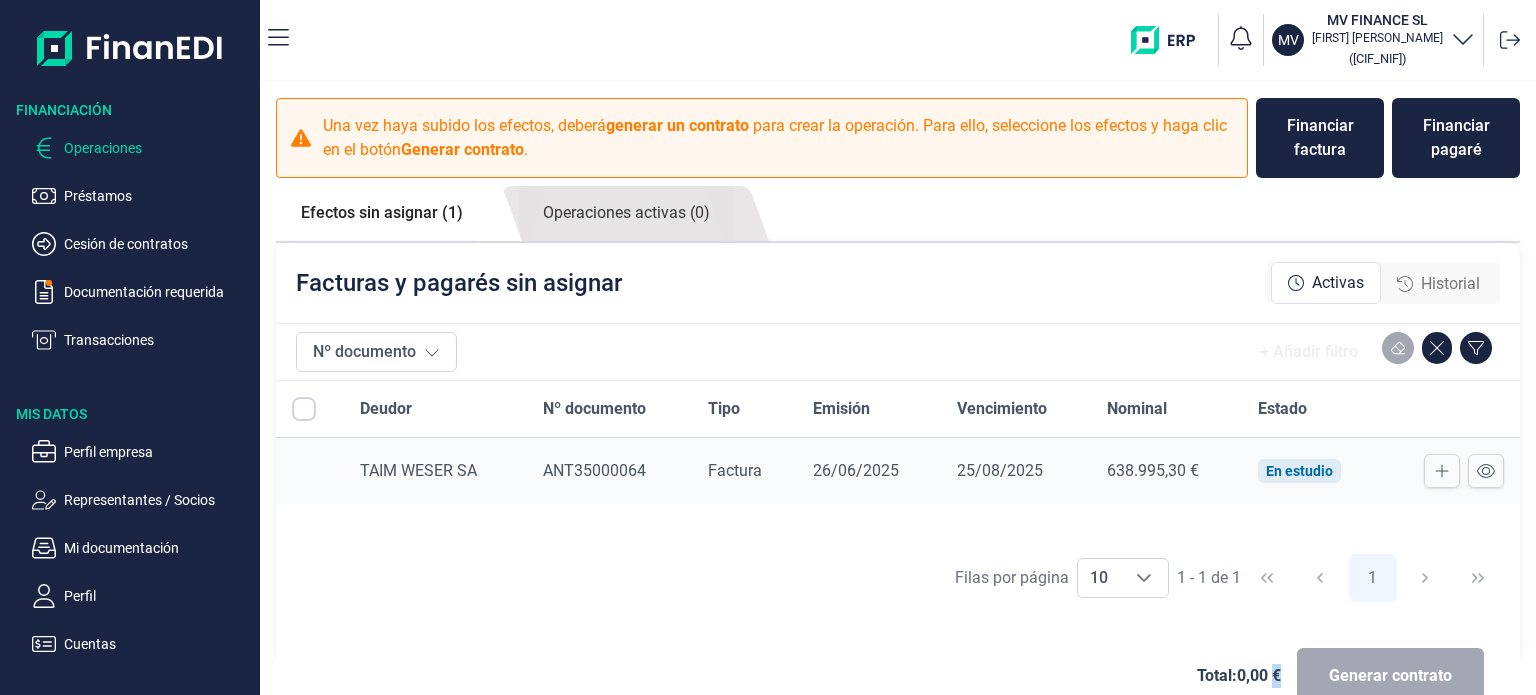 click on "Generar contrato" at bounding box center [1390, 676] 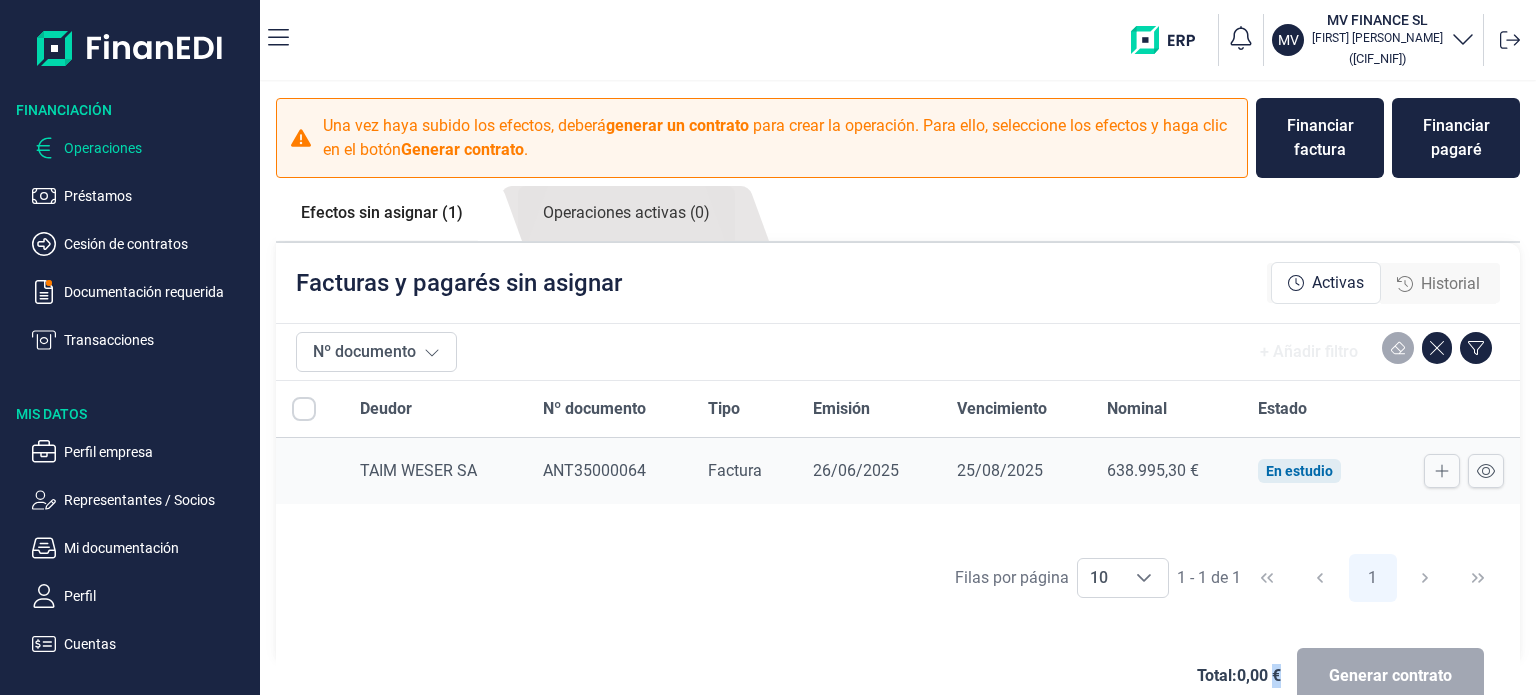 scroll, scrollTop: 44, scrollLeft: 0, axis: vertical 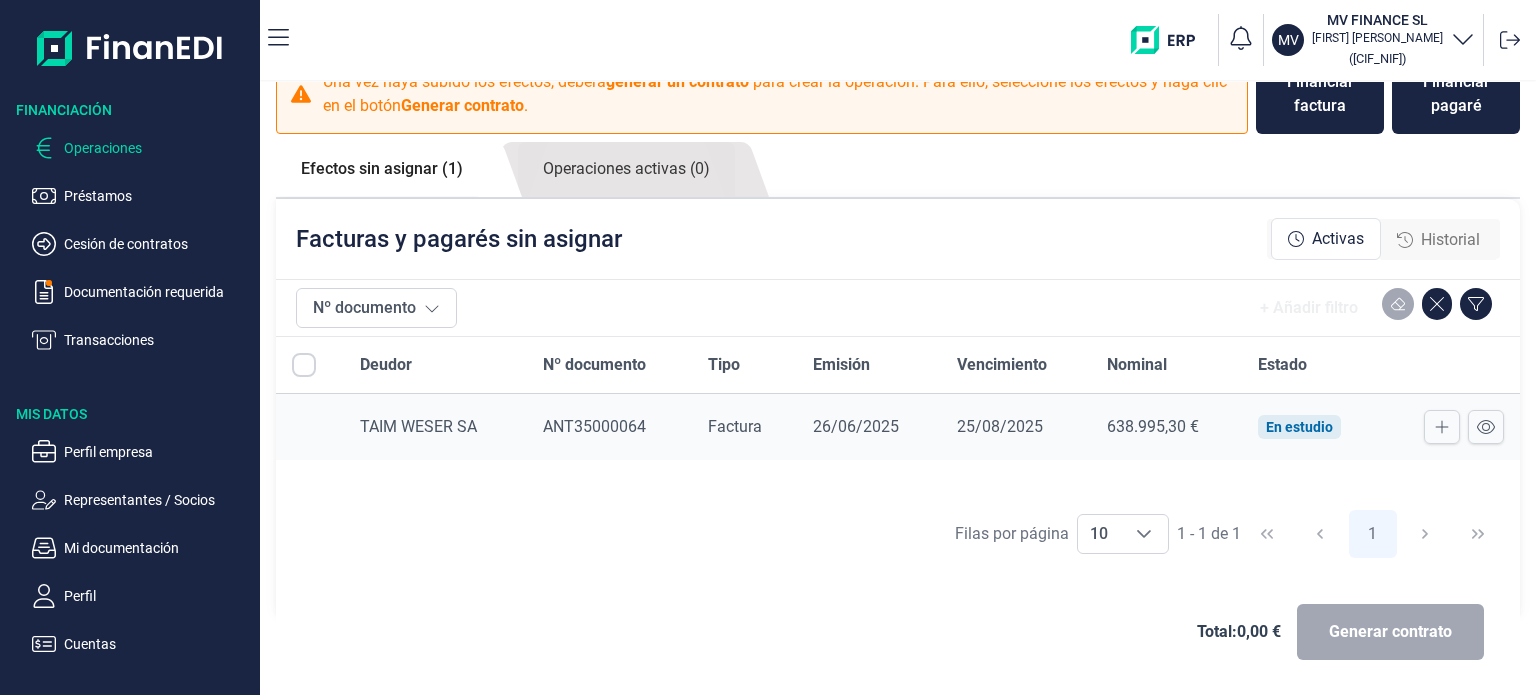 click on "Efectos sin asignar  (1)" at bounding box center [382, 169] 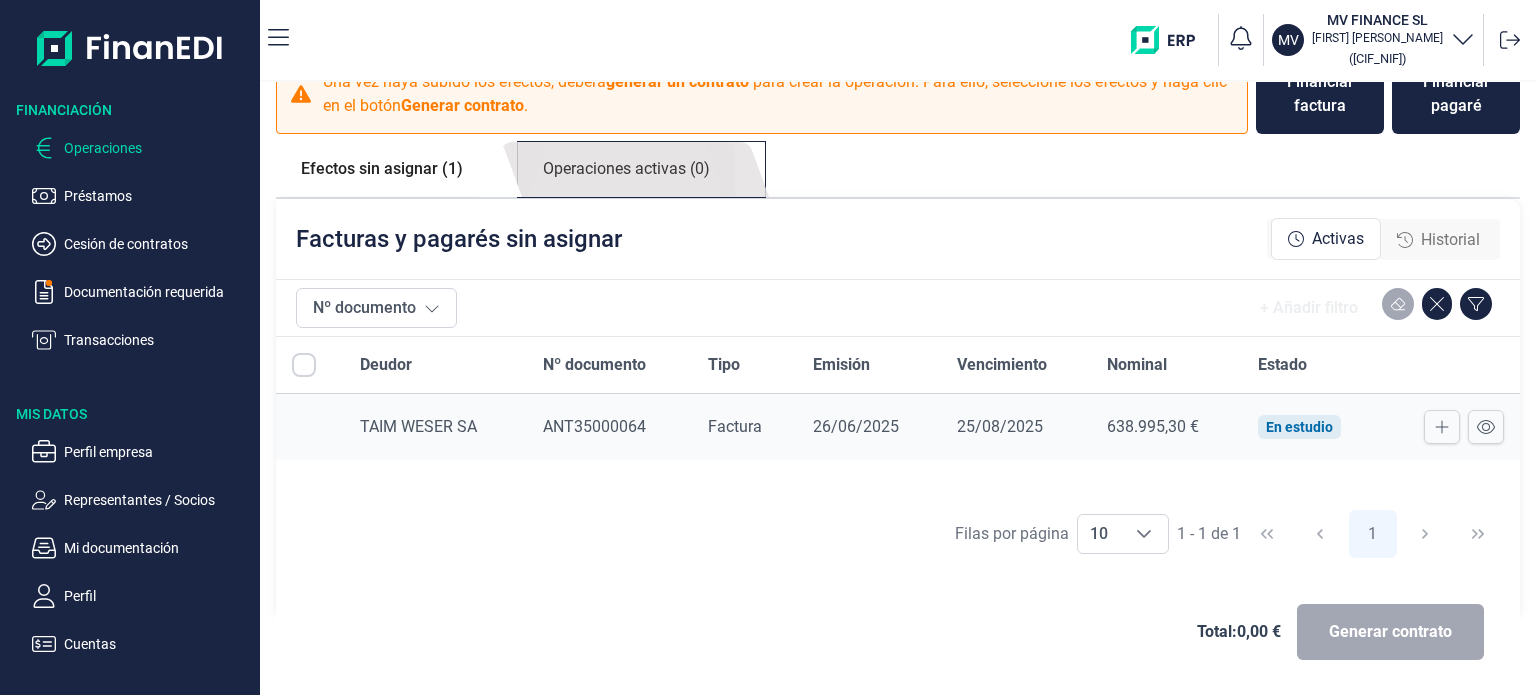 click on "Operaciones activas (0)" at bounding box center (382, 169) 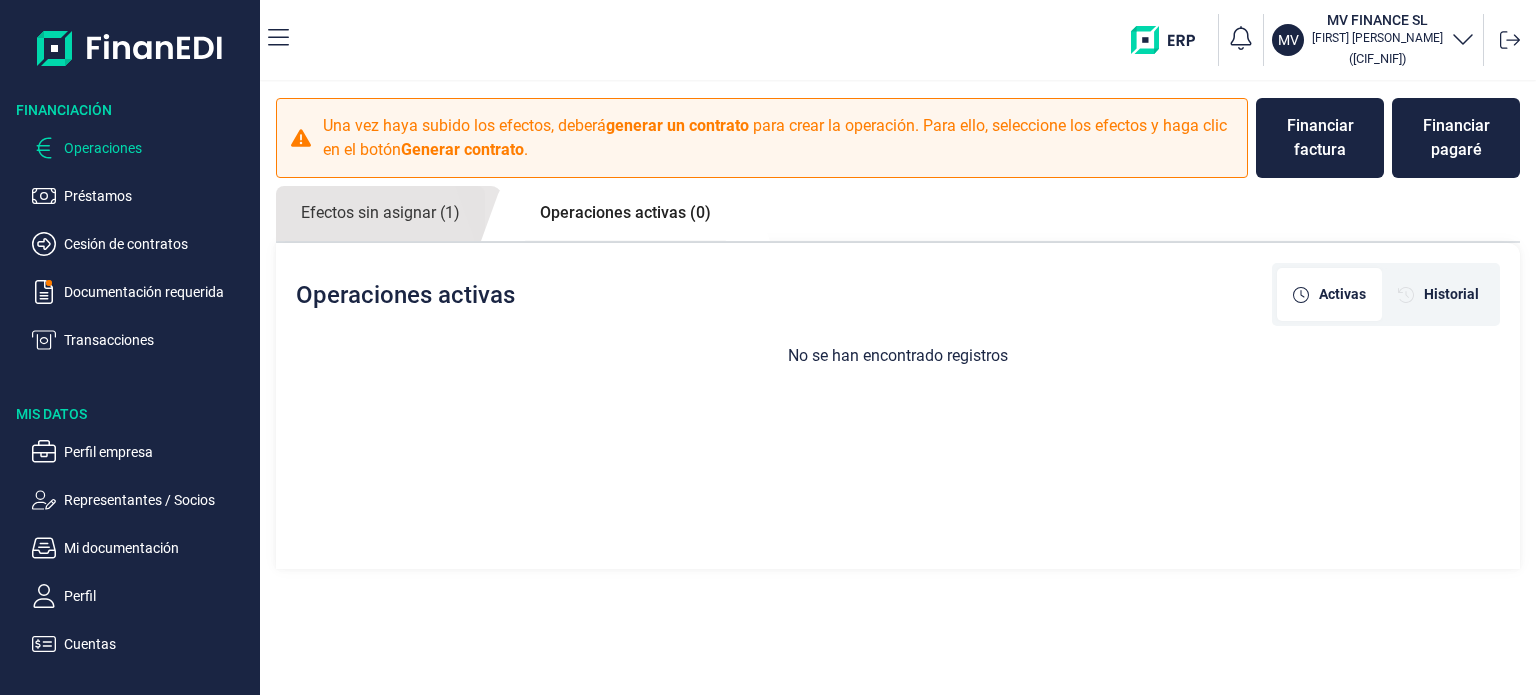 click on "Operaciones activas (0)" at bounding box center [625, 213] 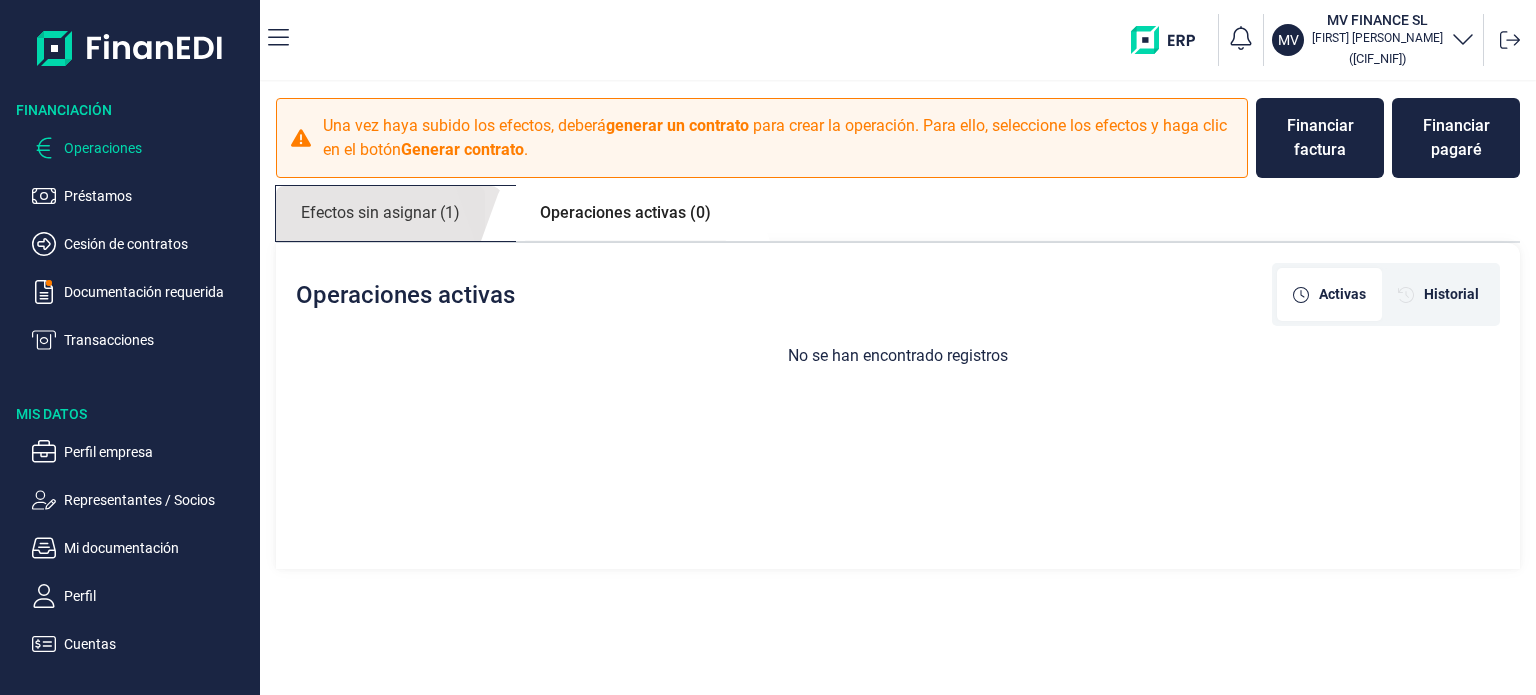 click on "Efectos sin asignar  (1)" at bounding box center [380, 213] 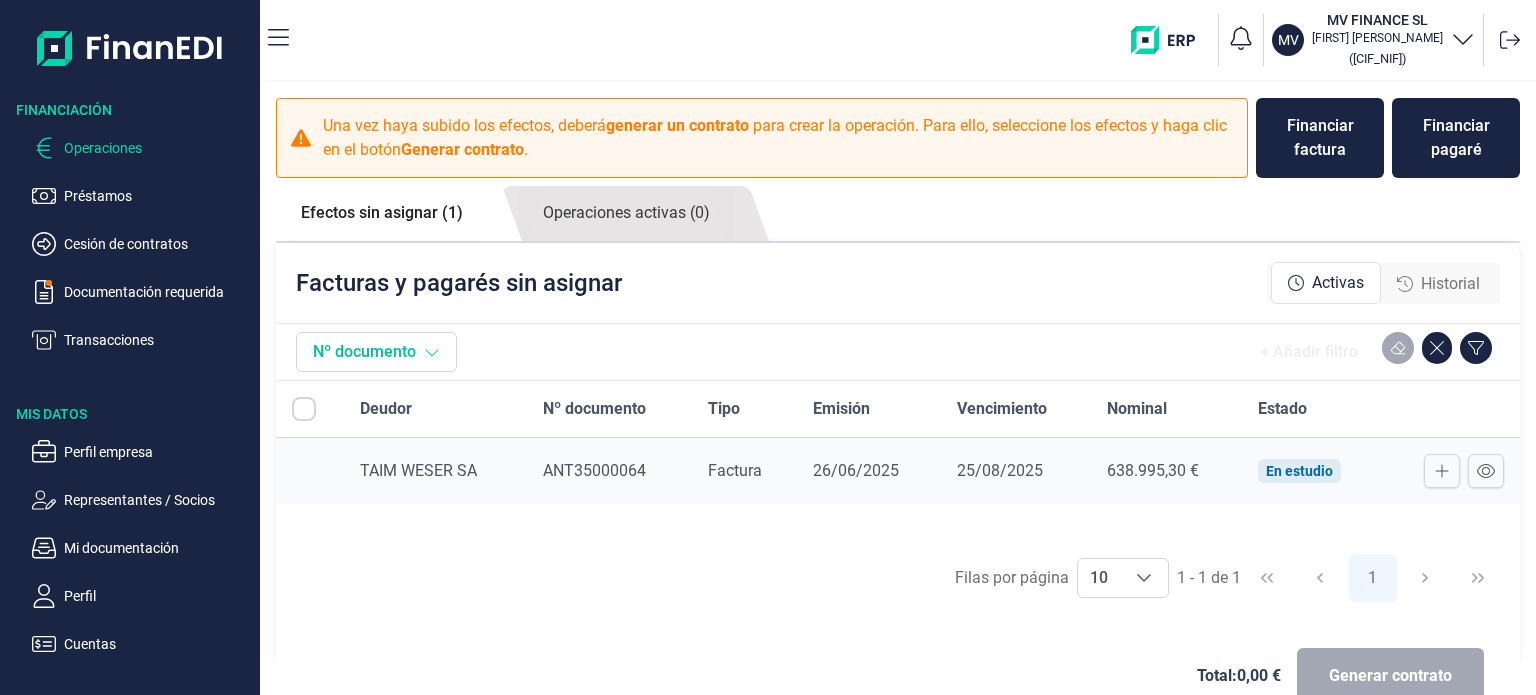 click at bounding box center (432, 352) 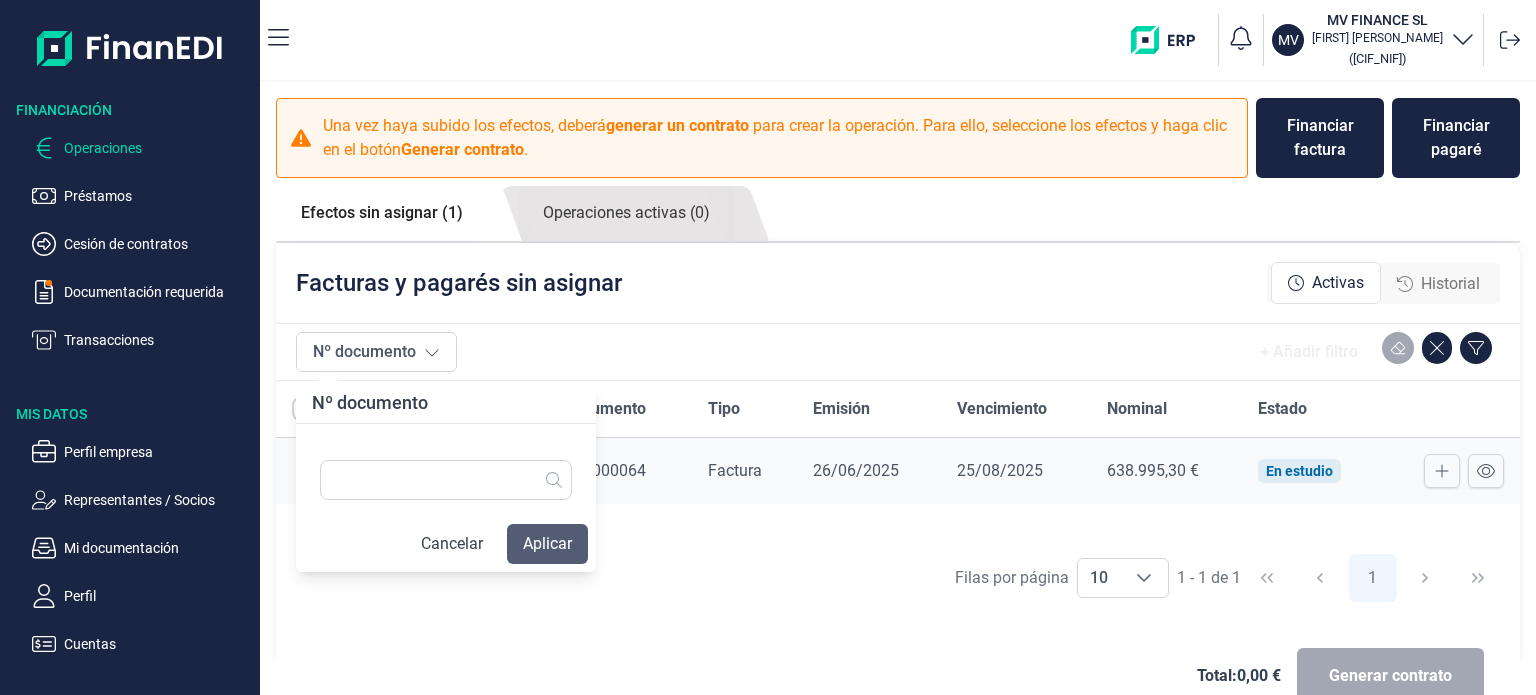 click on "Aplicar" at bounding box center [547, 544] 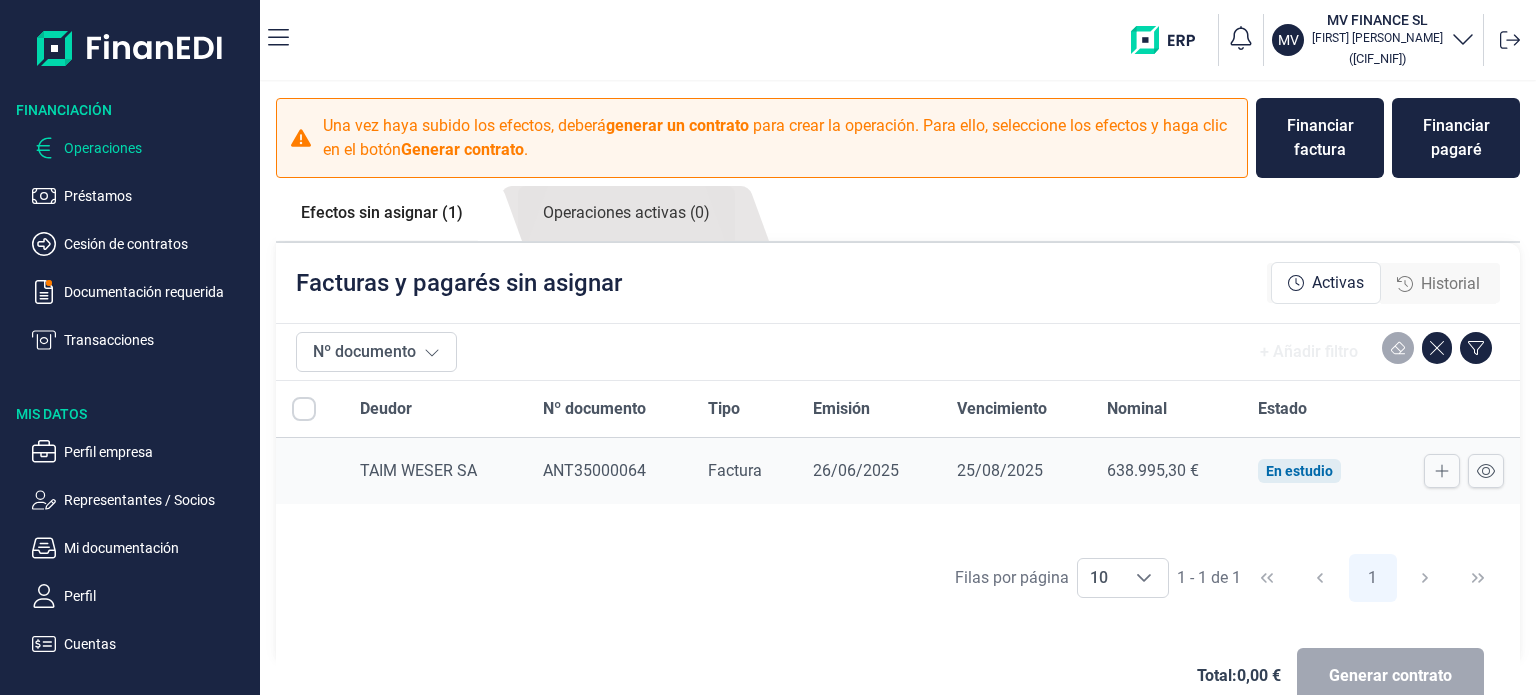 click at bounding box center [310, 409] 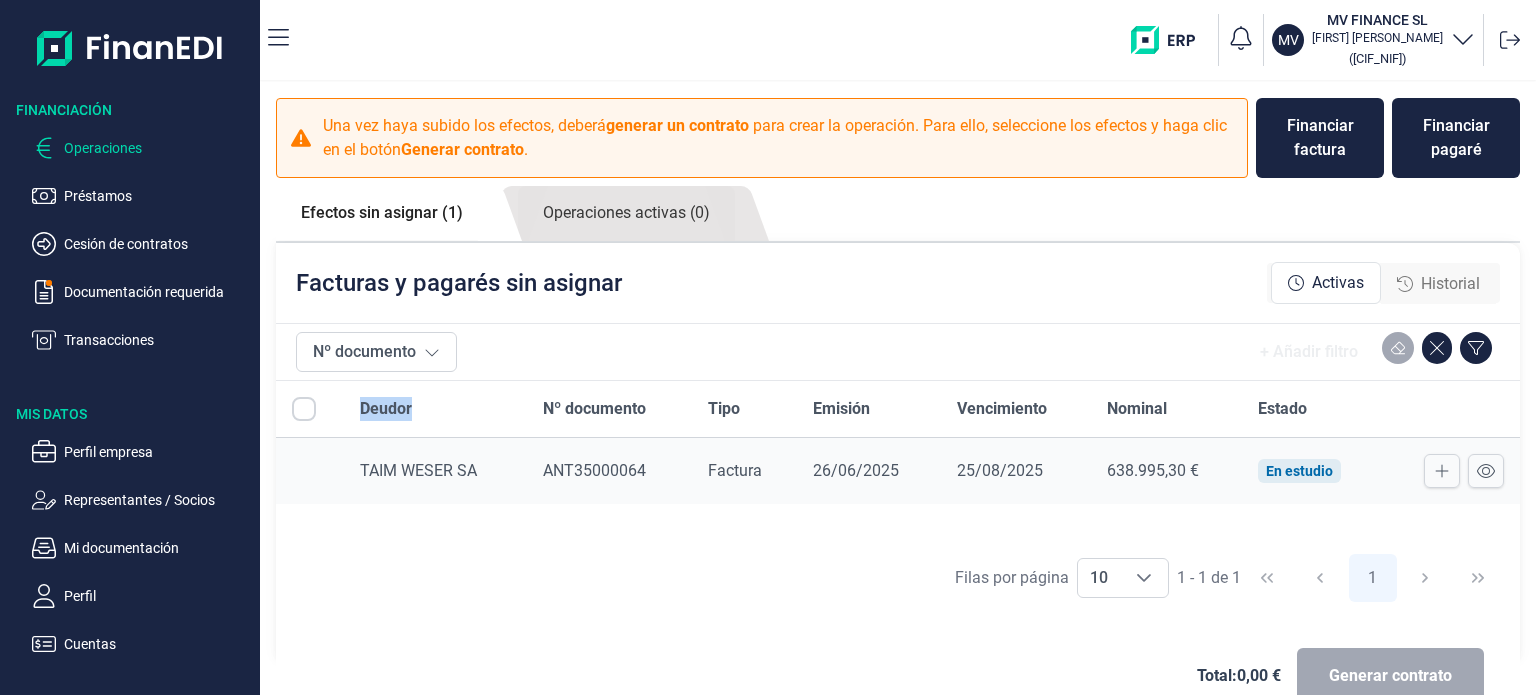 click at bounding box center (310, 409) 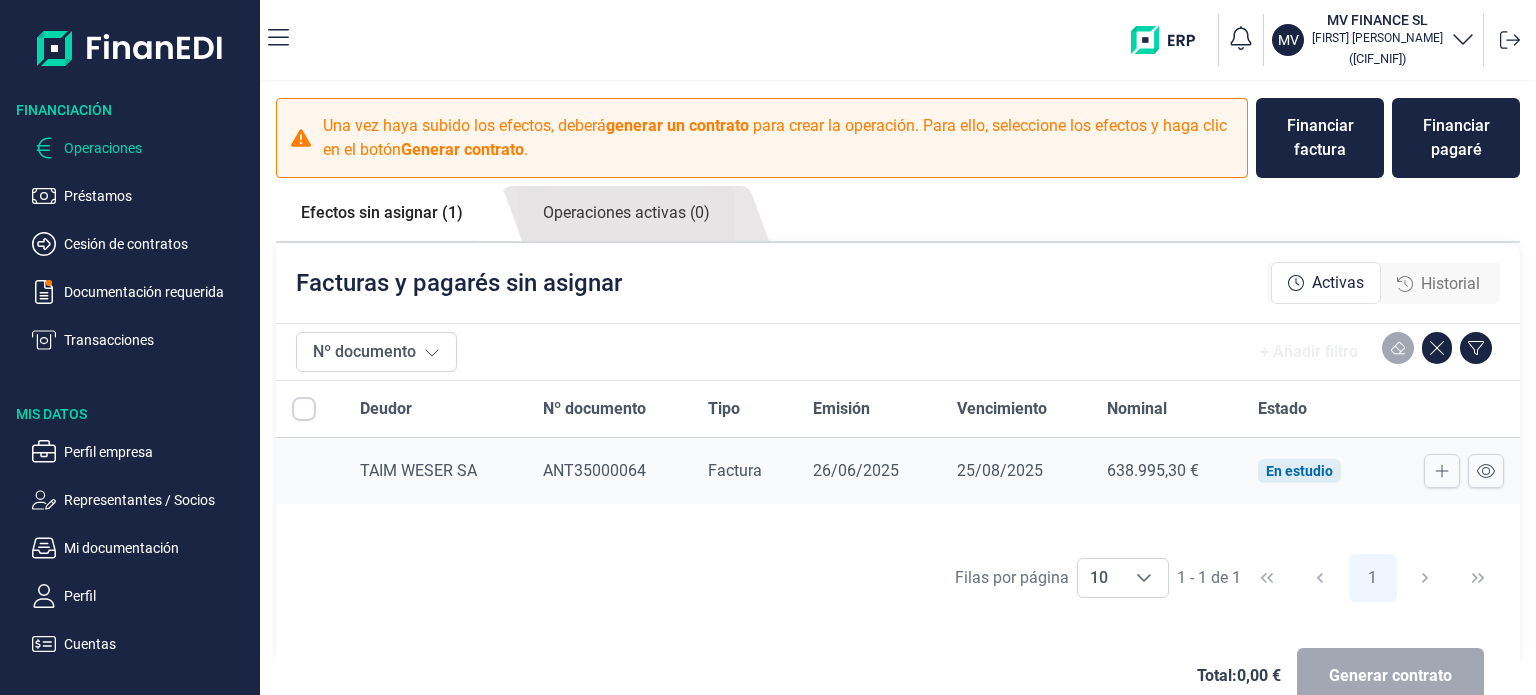 click on "Generar contrato" at bounding box center (1390, 676) 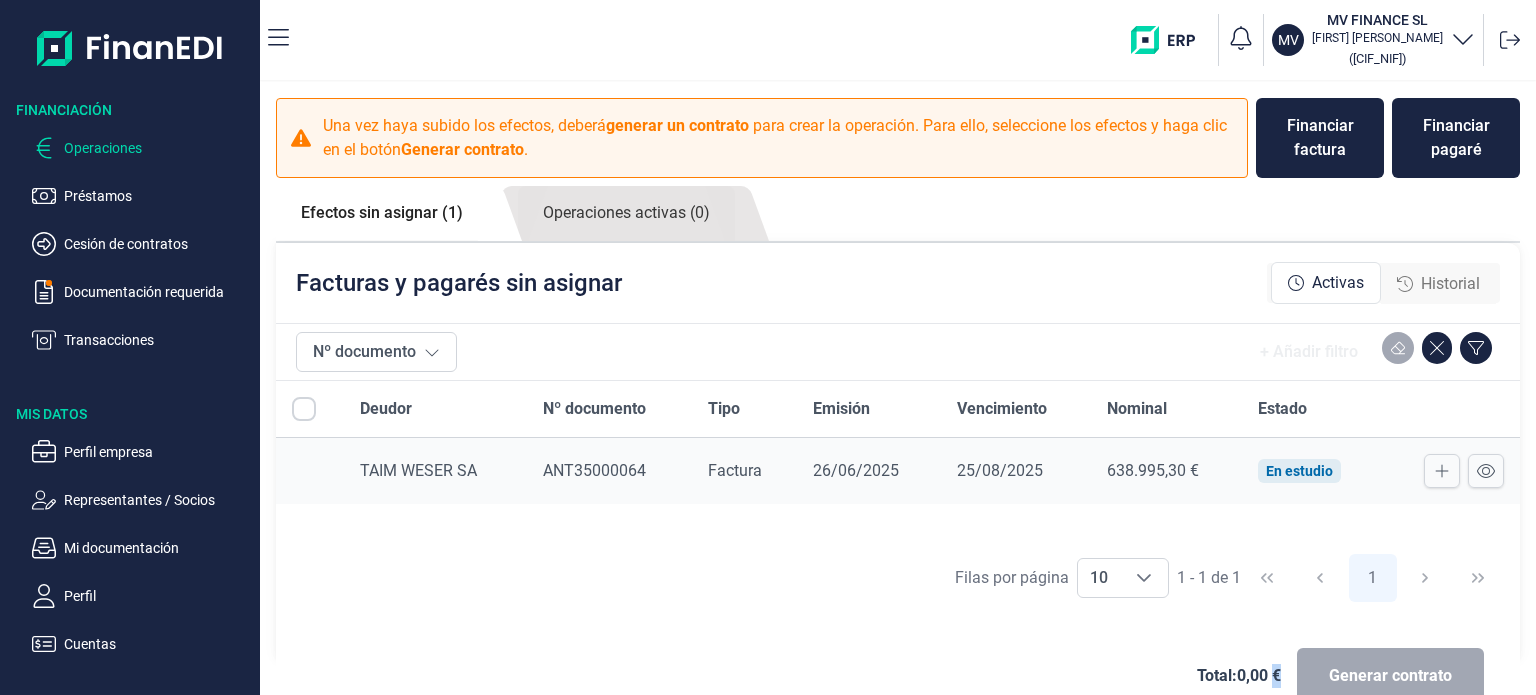 click on "Generar contrato" at bounding box center (1390, 676) 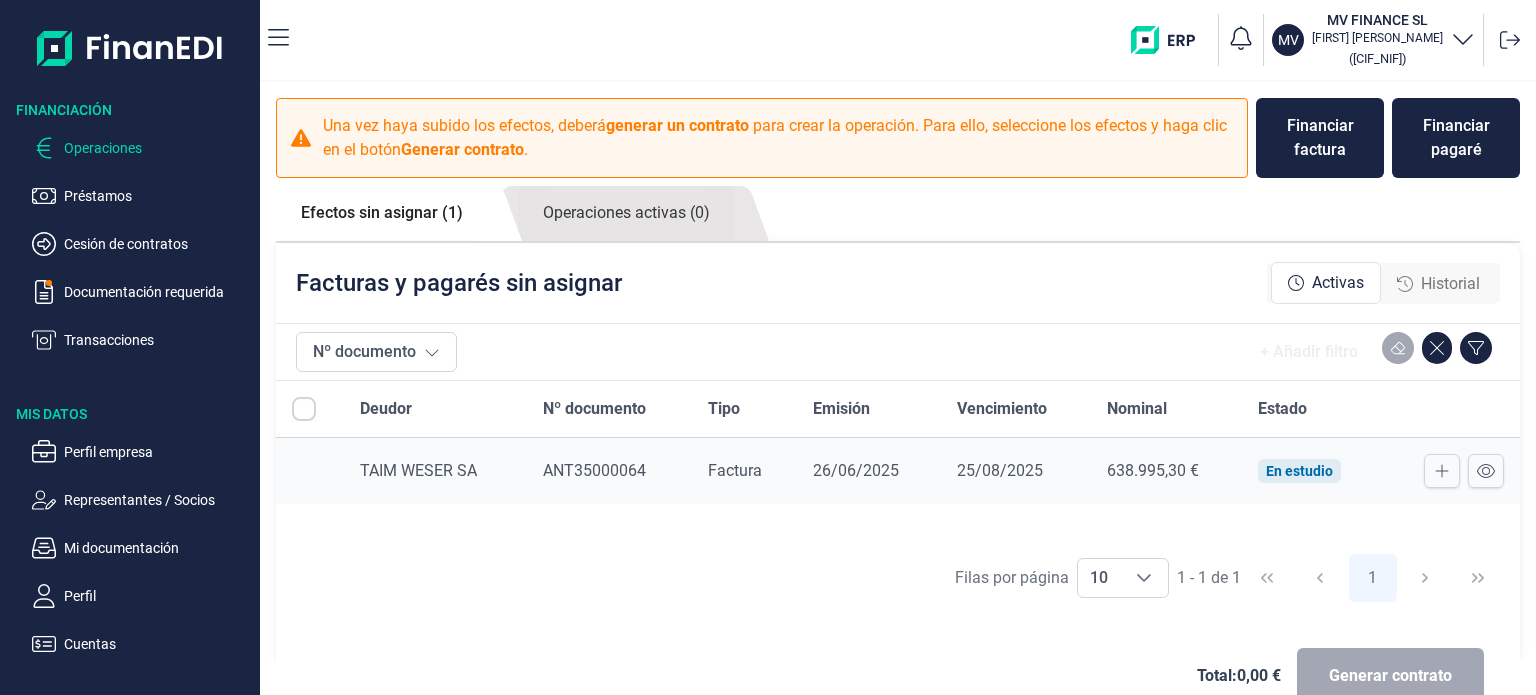 click on "En estudio" at bounding box center [1299, 471] 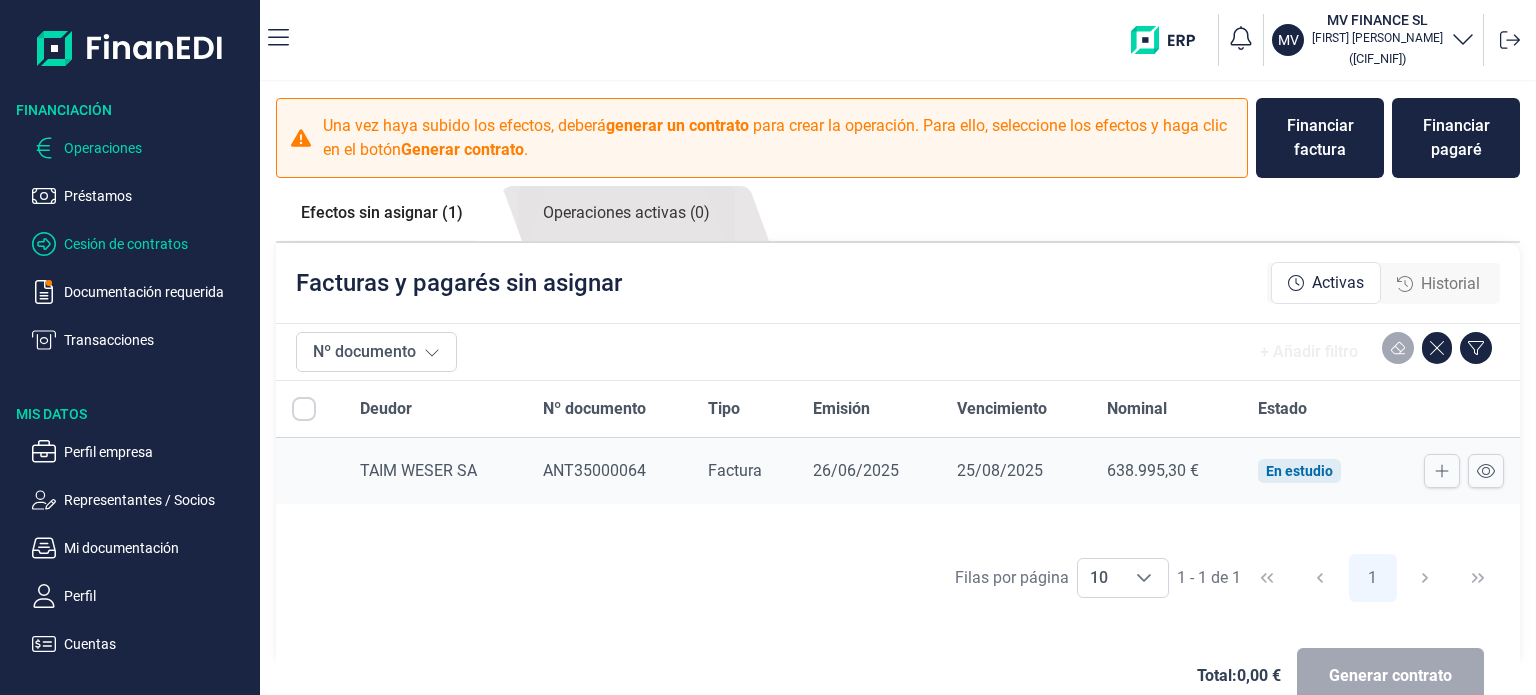 click on "Cesión de contratos" at bounding box center (158, 196) 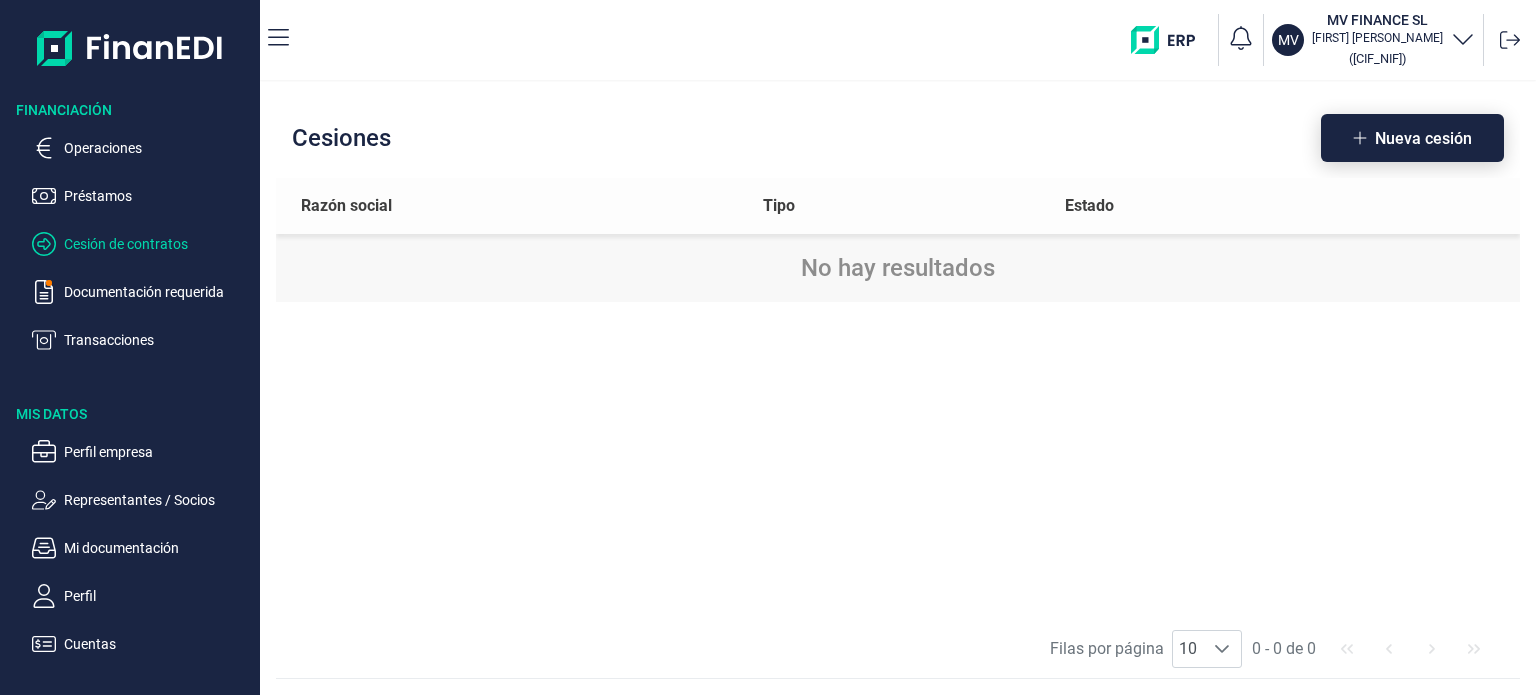 click on "Nueva cesión" at bounding box center (1423, 138) 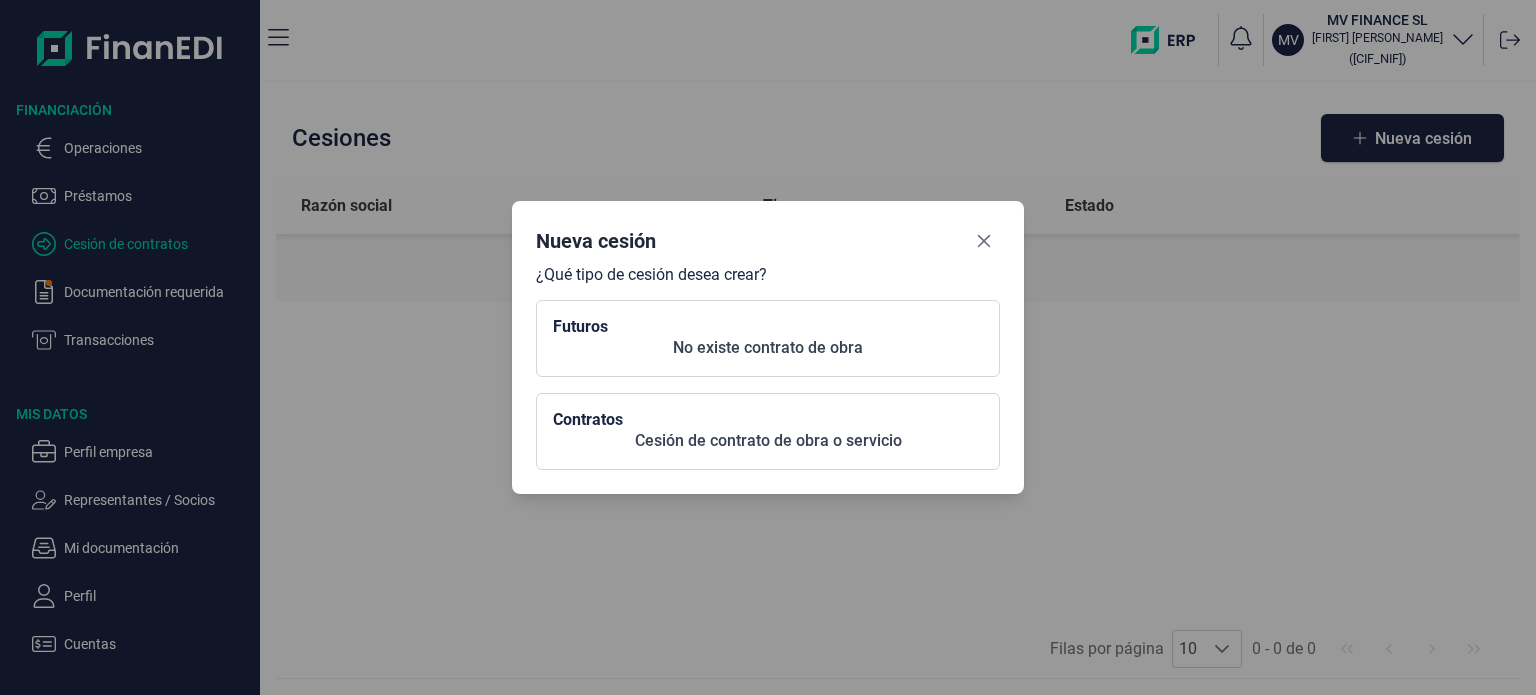 click on "Cesión de contrato de obra o servicio" at bounding box center [768, 348] 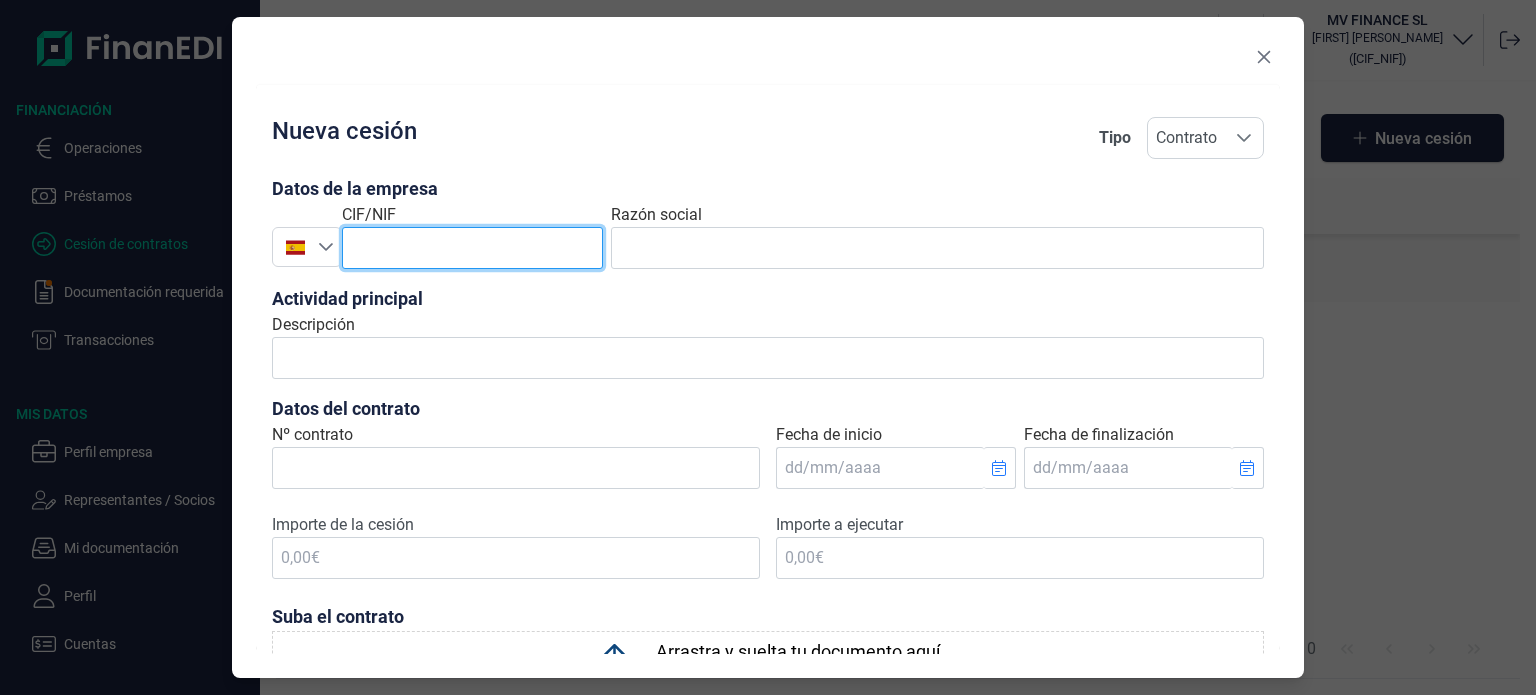 click at bounding box center (472, 248) 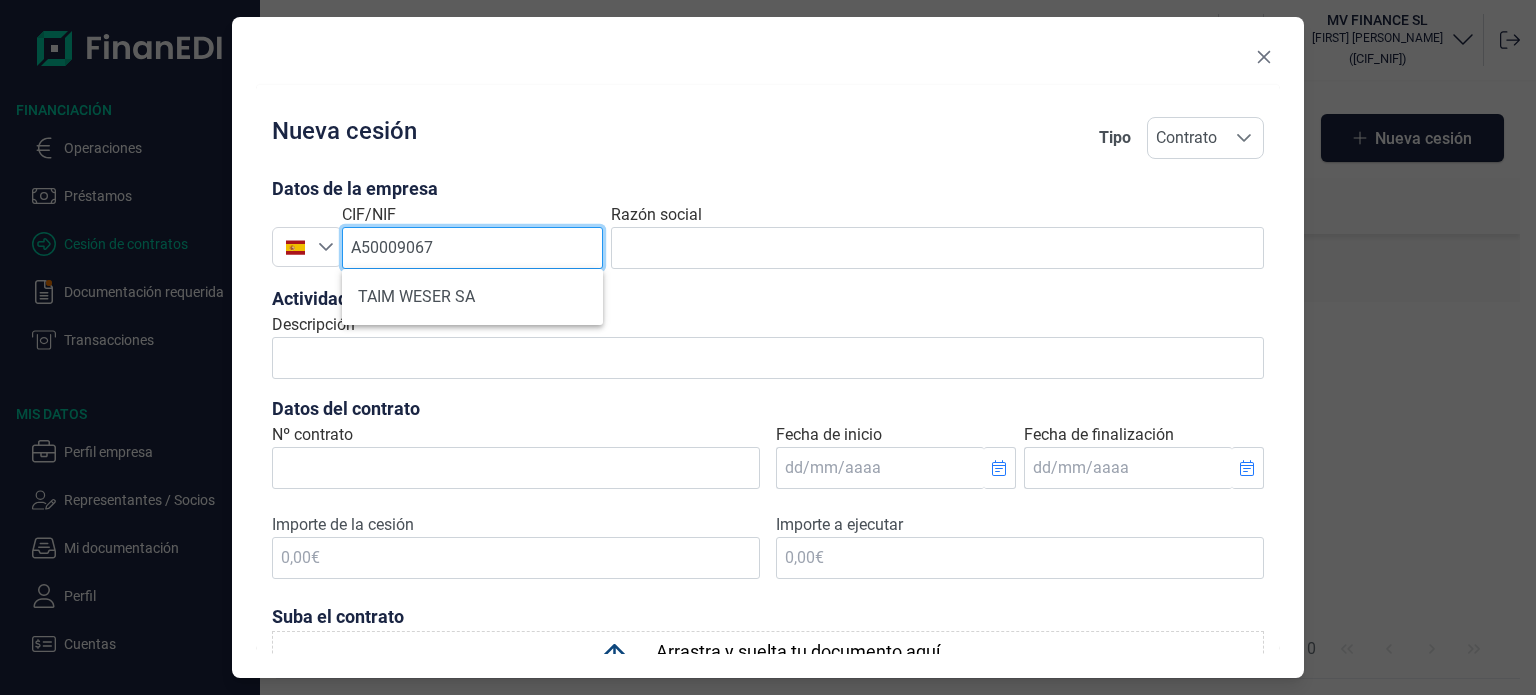 type on "A50009067" 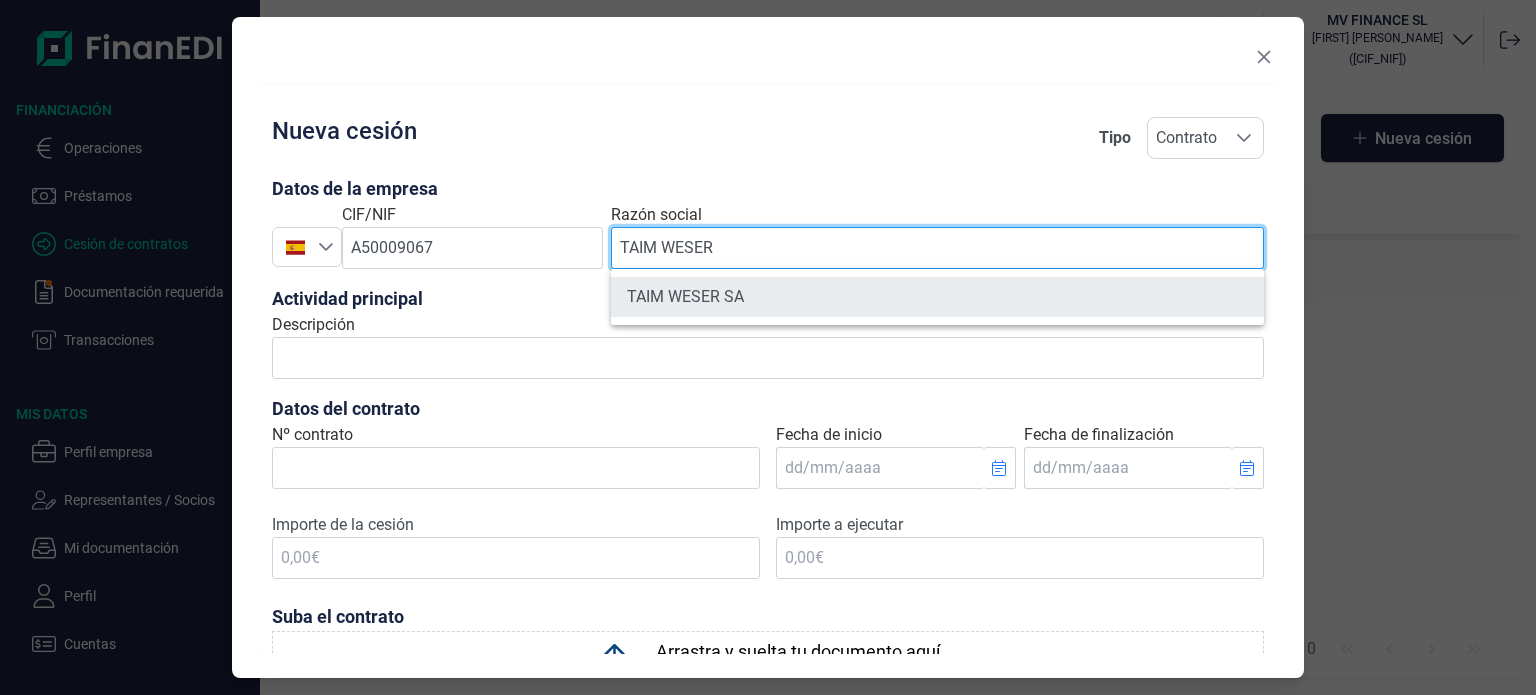 type on "TAIM WESER" 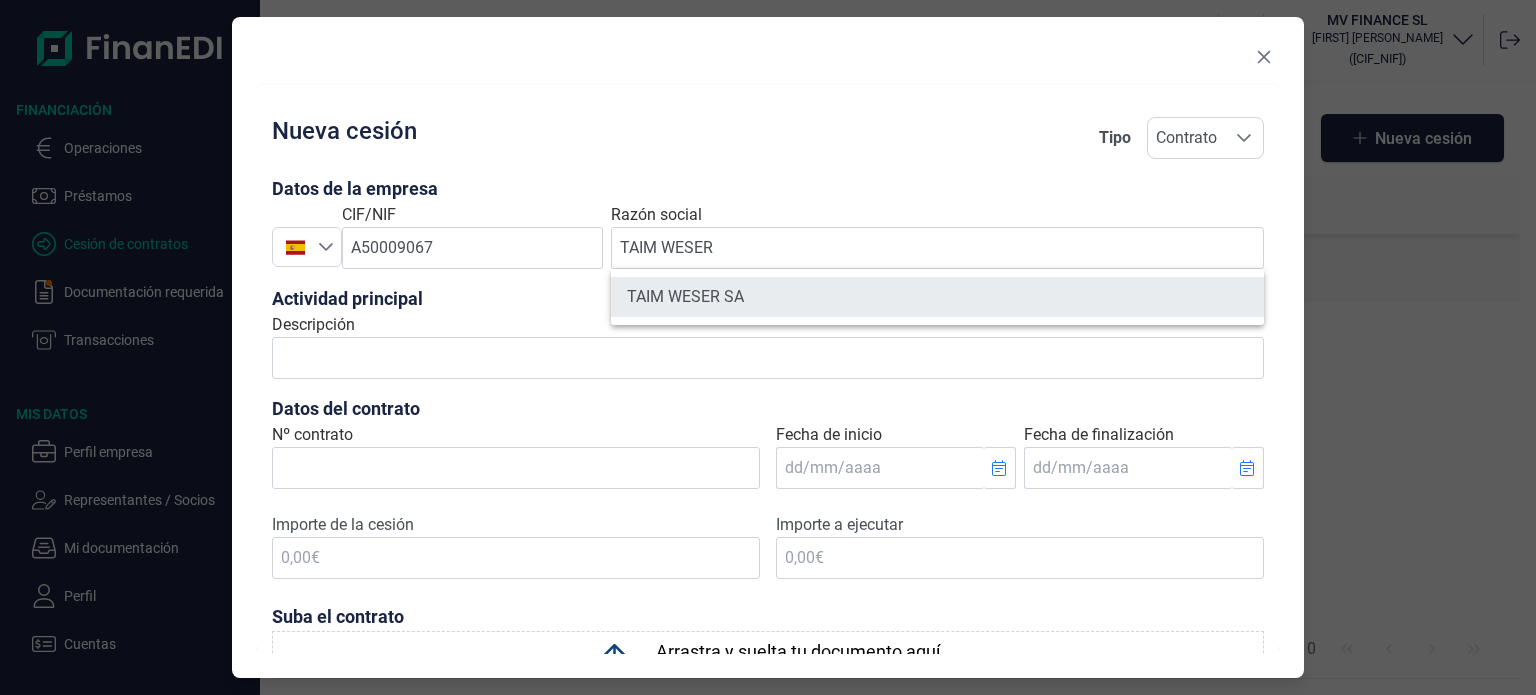 click on "TAIM WESER SA" at bounding box center [937, 297] 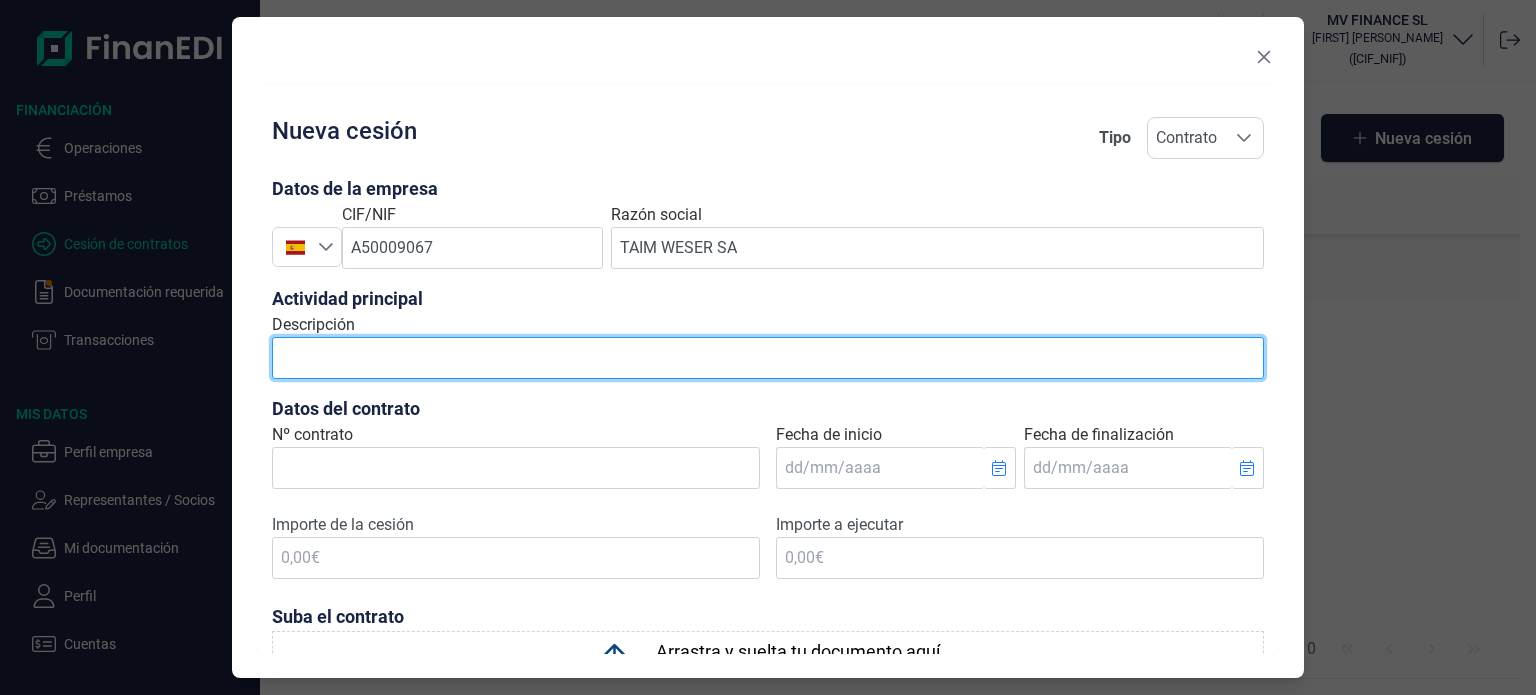 click on "Descripción" at bounding box center (768, 358) 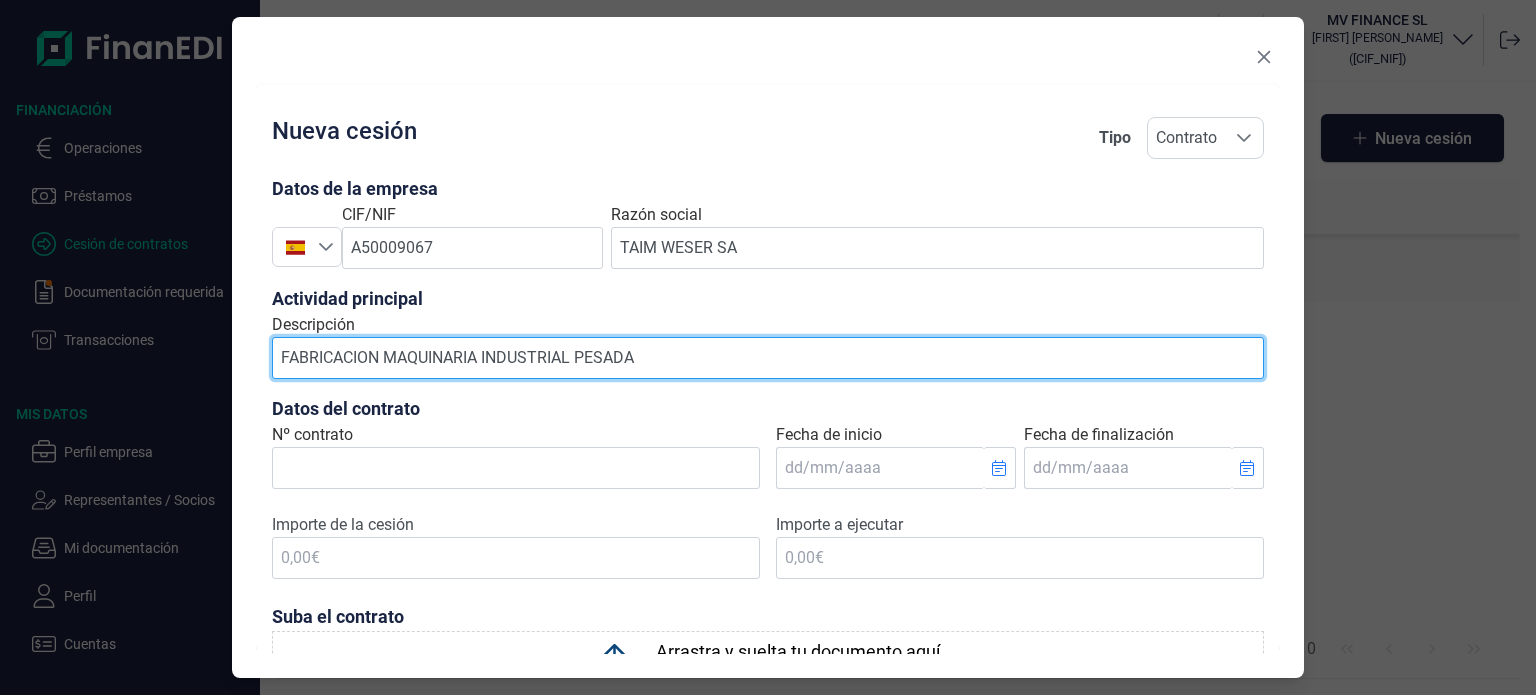 type on "FABRICACION MAQUINARIA INDUSTRIAL PESADA" 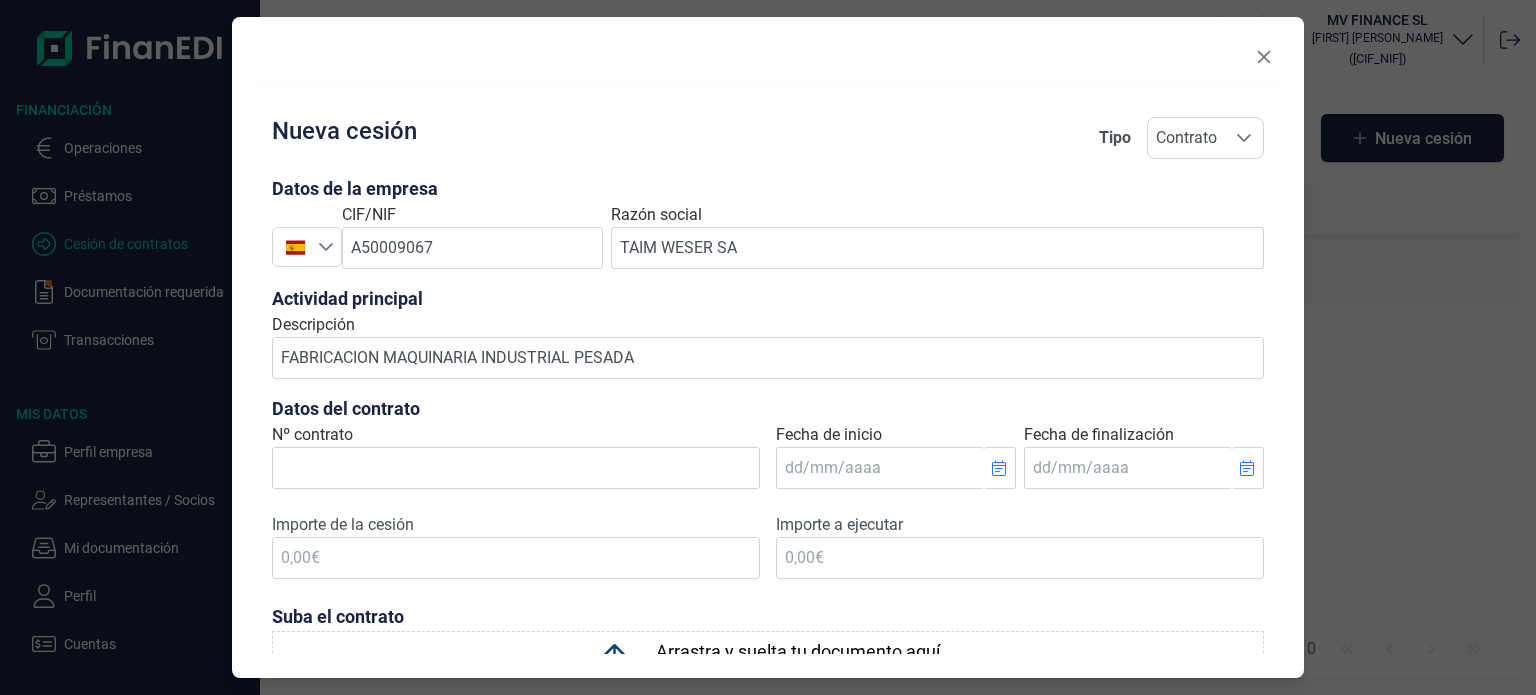 click on "Arrastra y suelta tu documento aquí  o   búscalo en tus archivos." at bounding box center (798, 664) 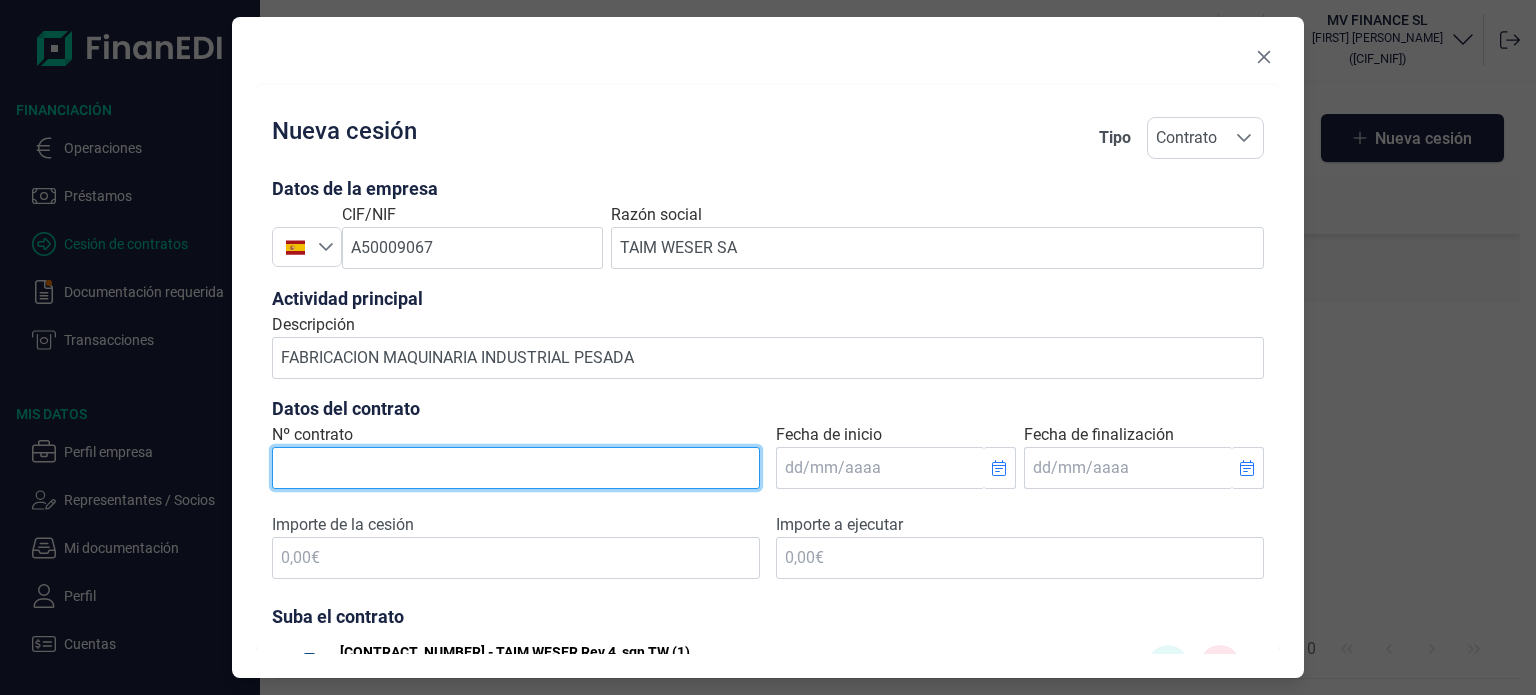 click on "Nº contrato" at bounding box center [516, 468] 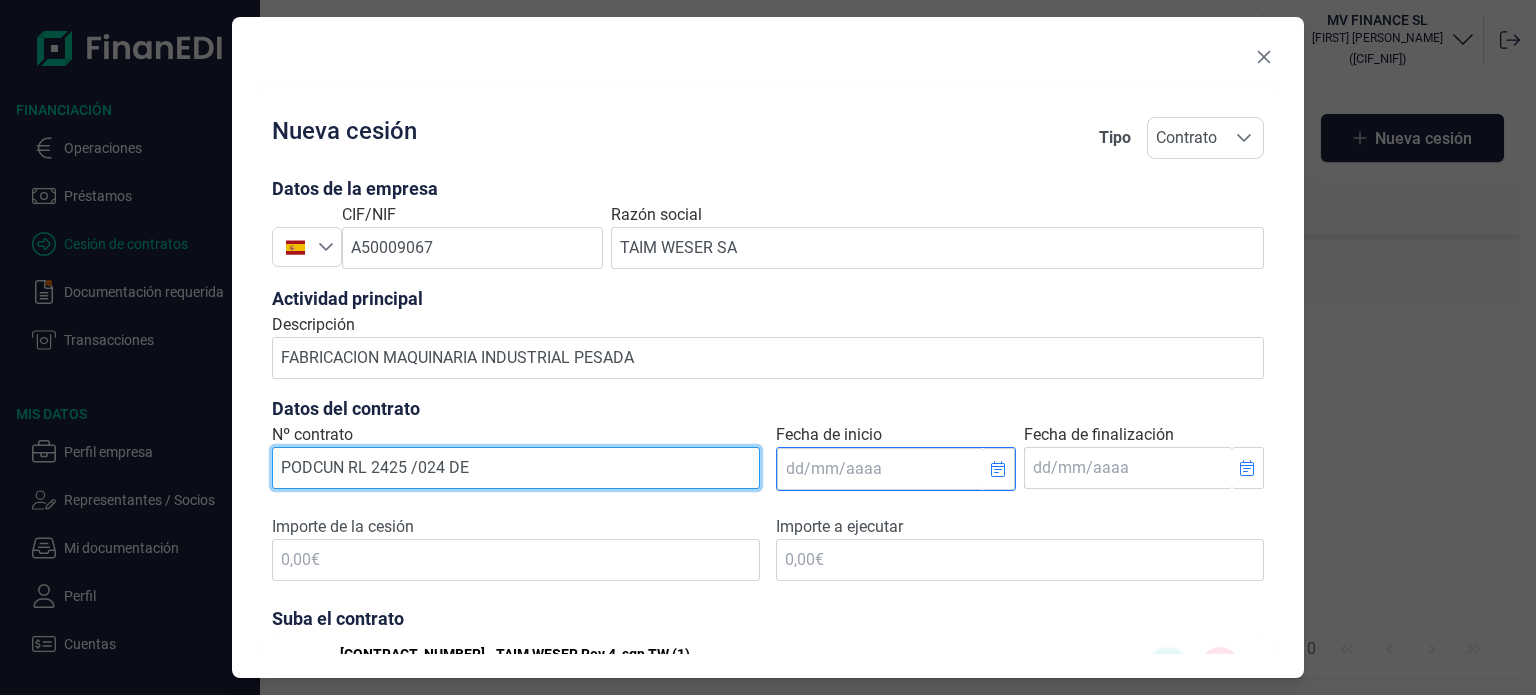 type on "PODCUN RL 2425 /024 DE" 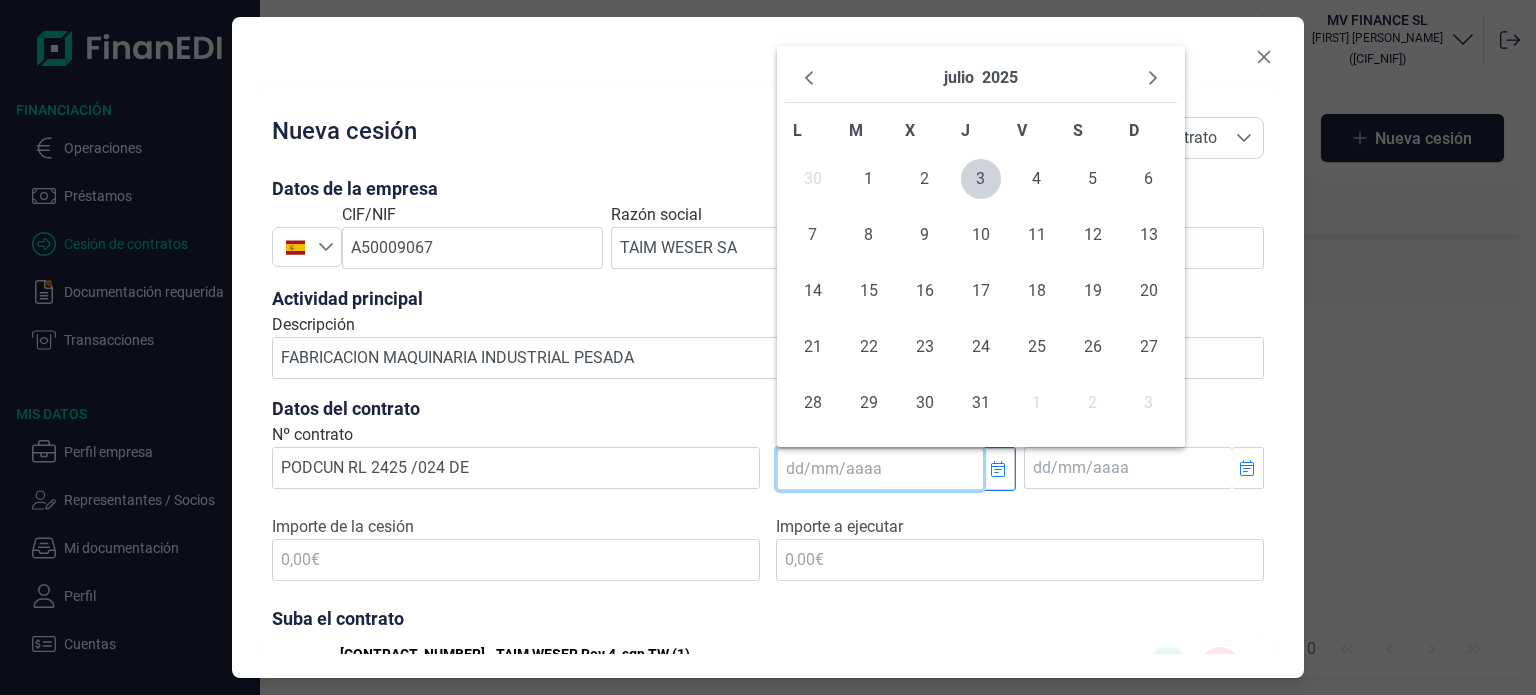 click on "Fecha de inicio" at bounding box center [880, 469] 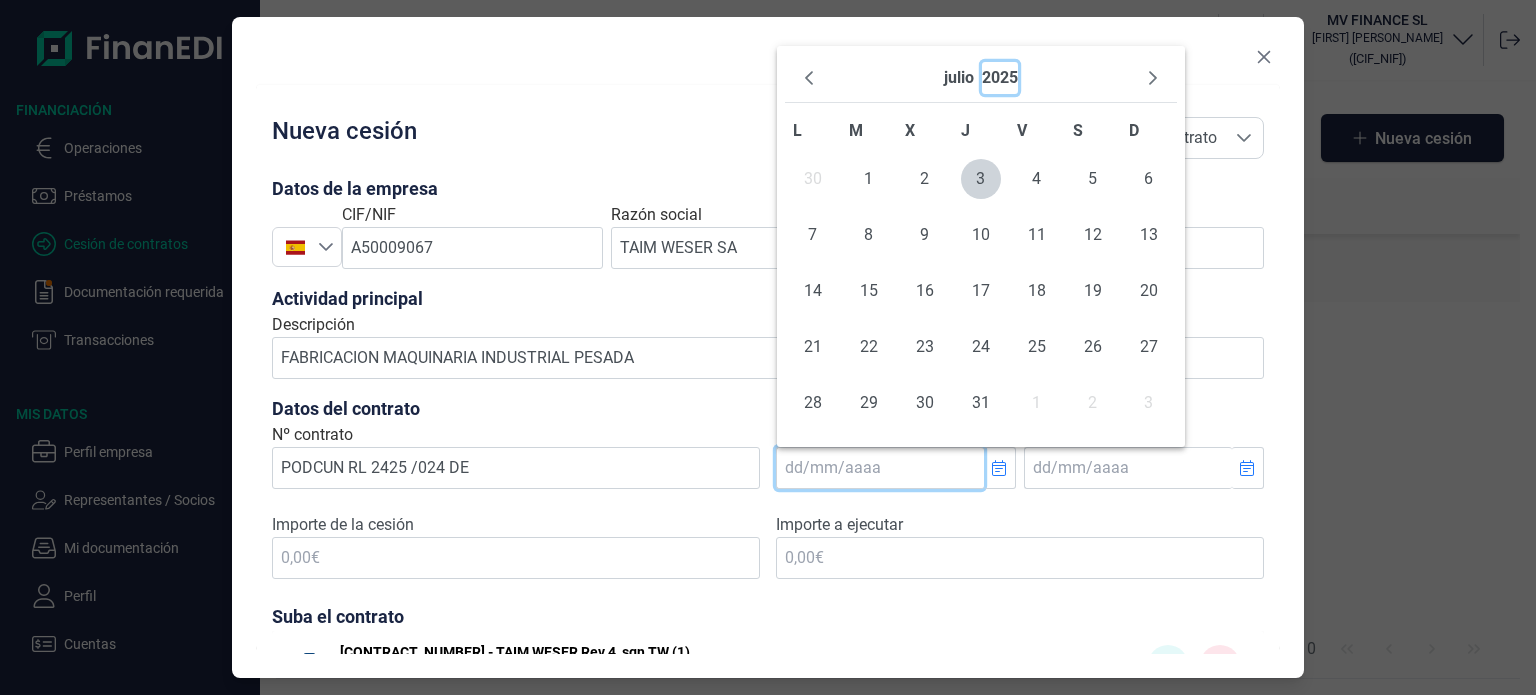 click on "2025" at bounding box center (1000, 78) 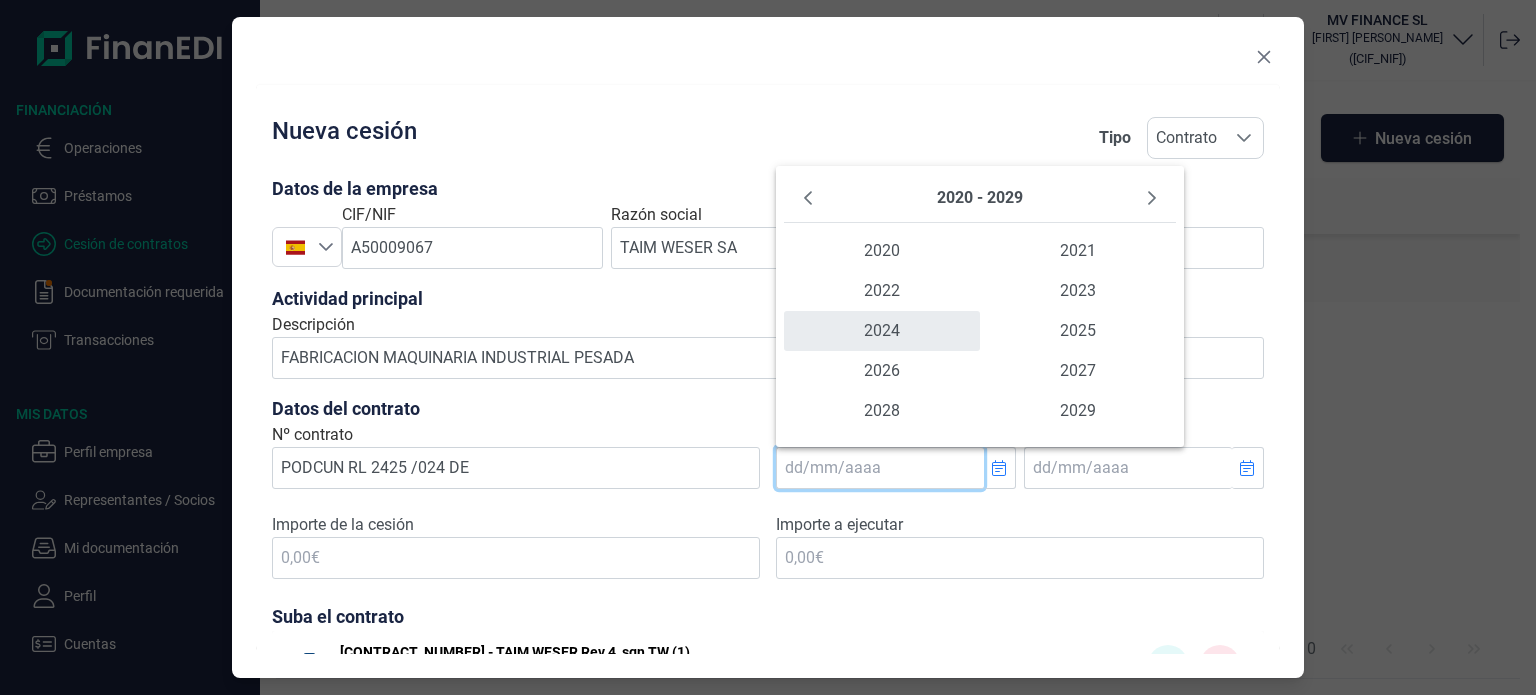 click on "2024" at bounding box center [882, 331] 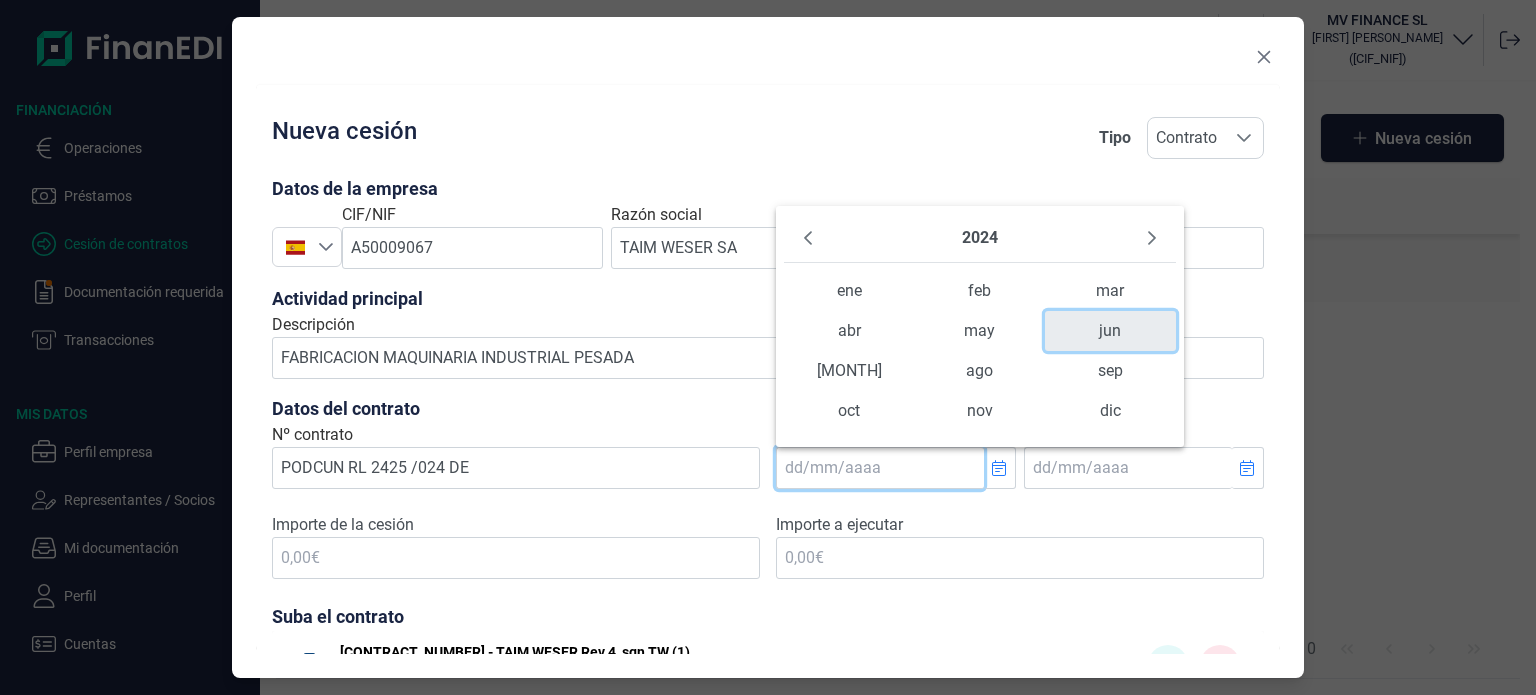 click on "jun" at bounding box center [1110, 331] 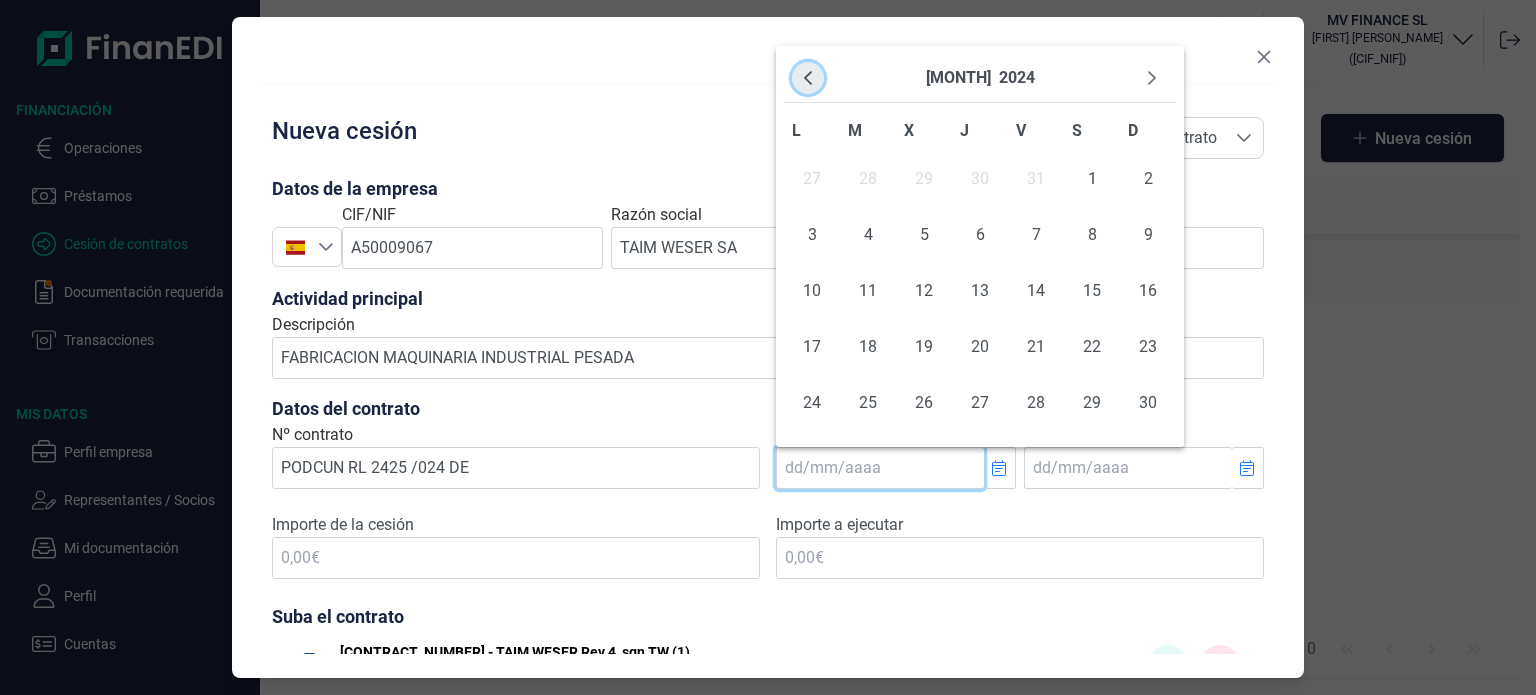 click at bounding box center [808, 78] 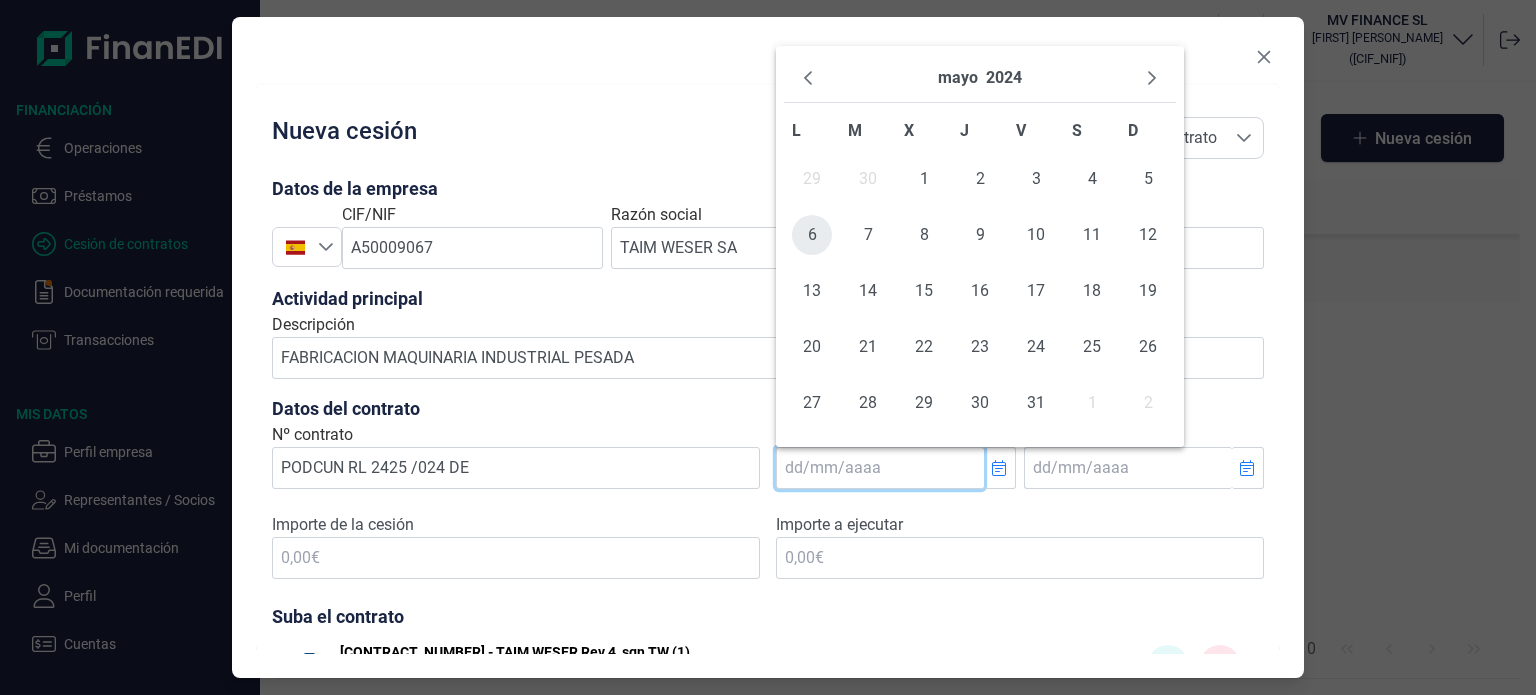 click on "6" at bounding box center (812, 235) 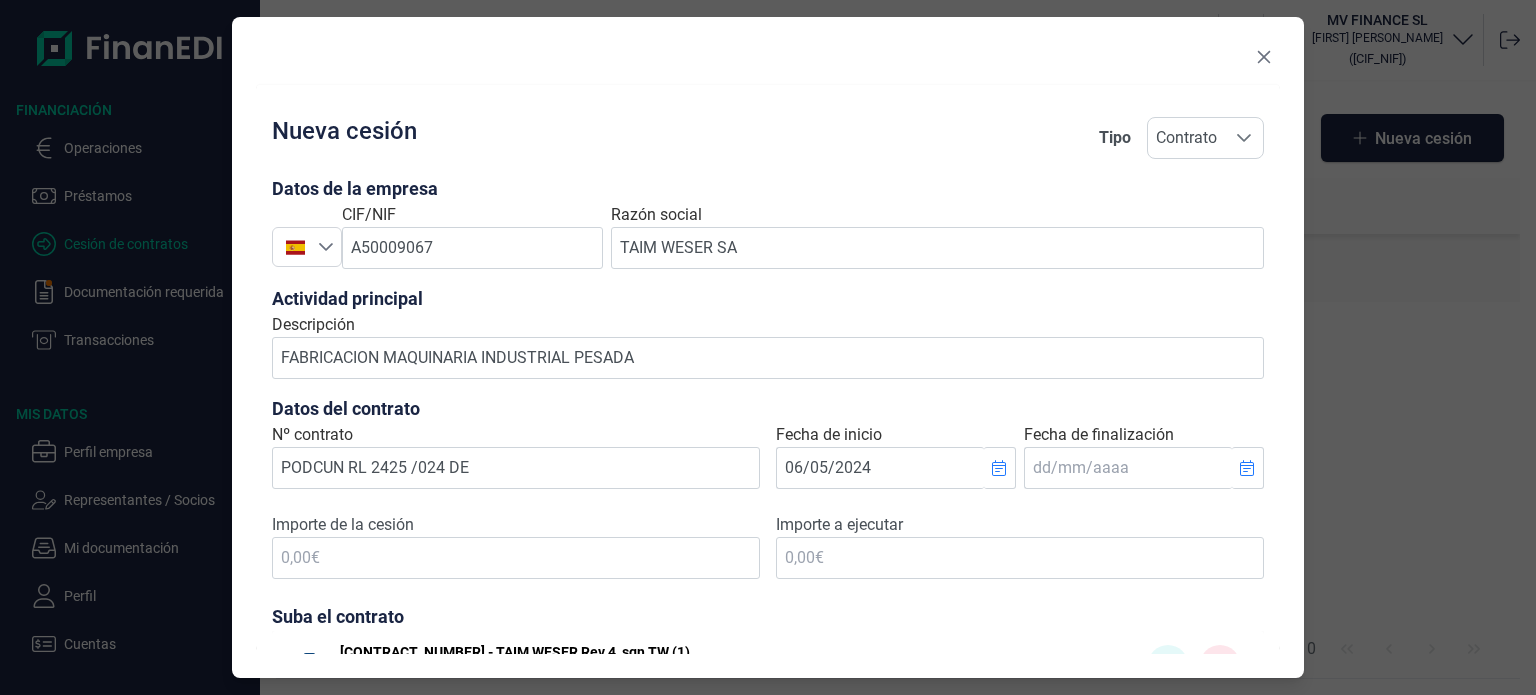 click on "Datos del contrato" at bounding box center (768, 189) 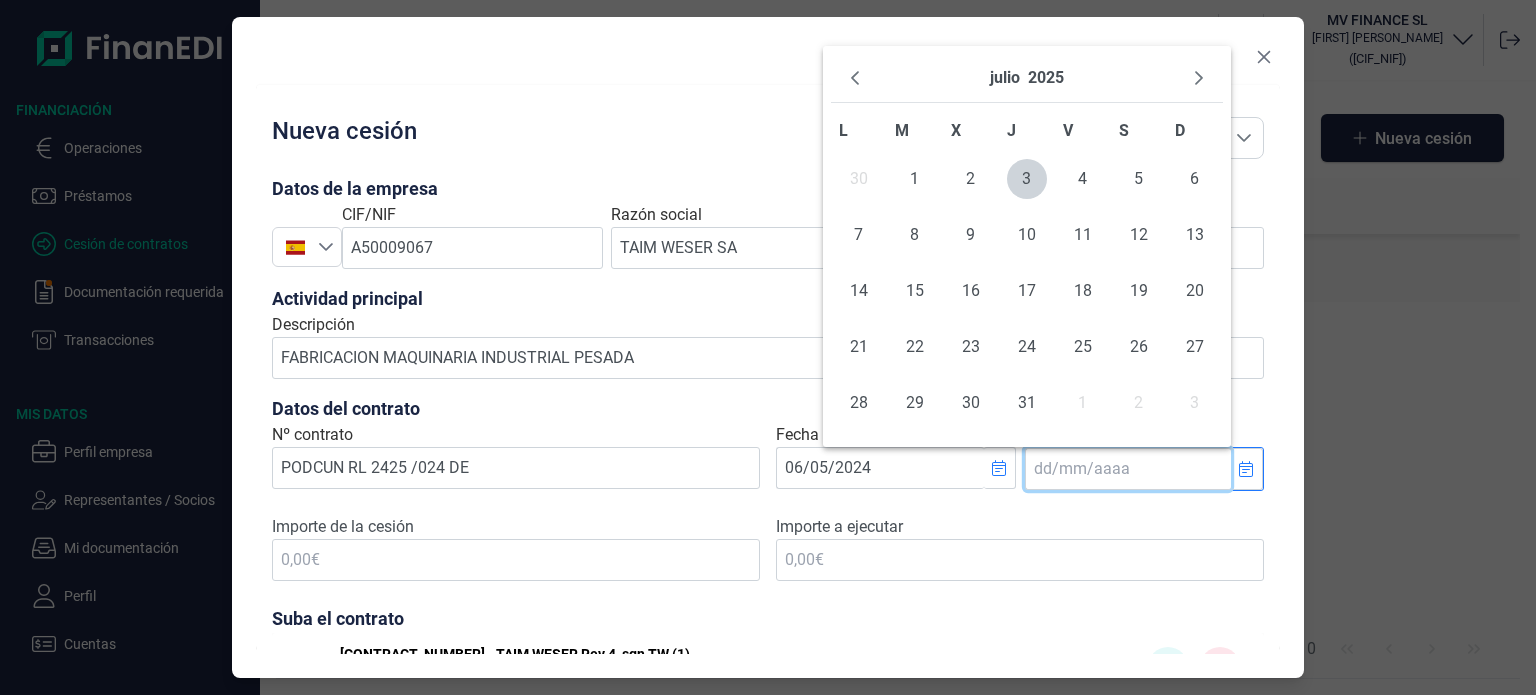 click on "Fecha de finalización" at bounding box center [1128, 469] 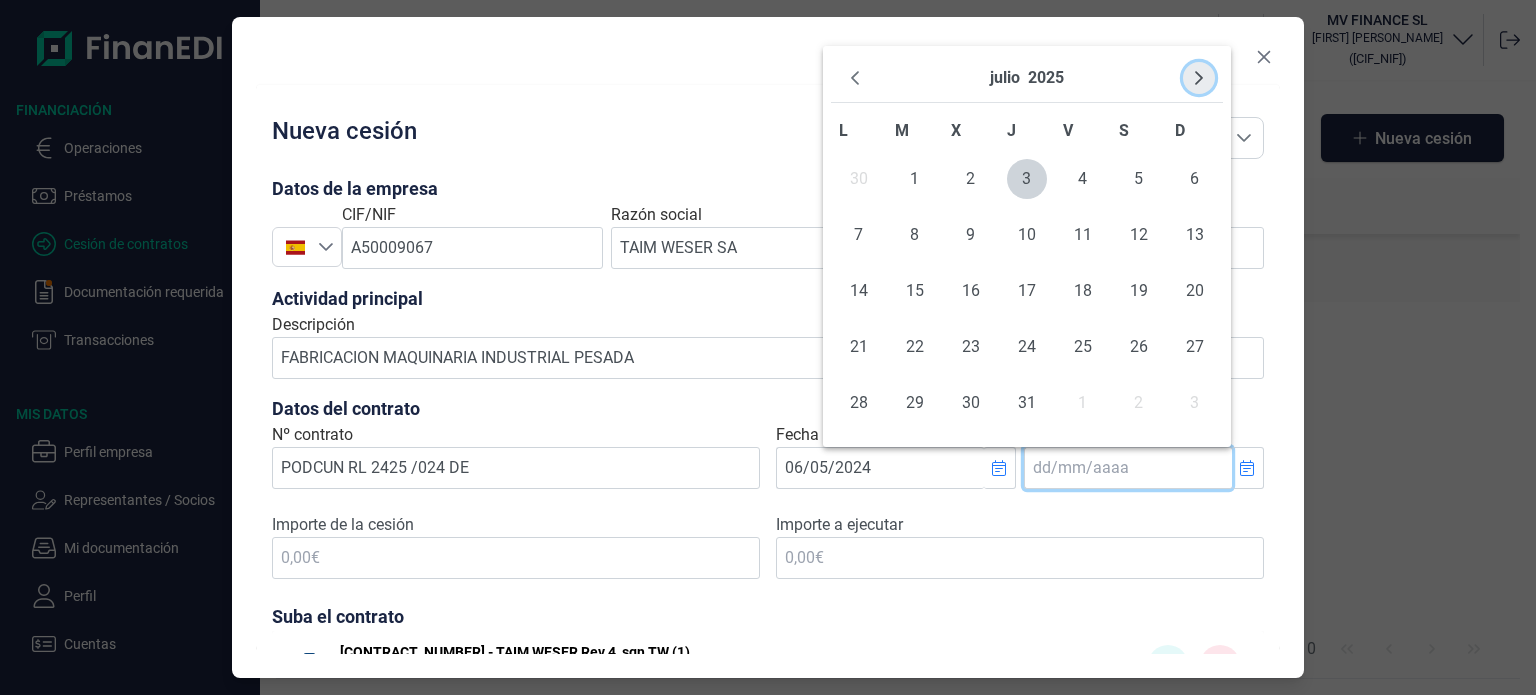 click at bounding box center [1199, 78] 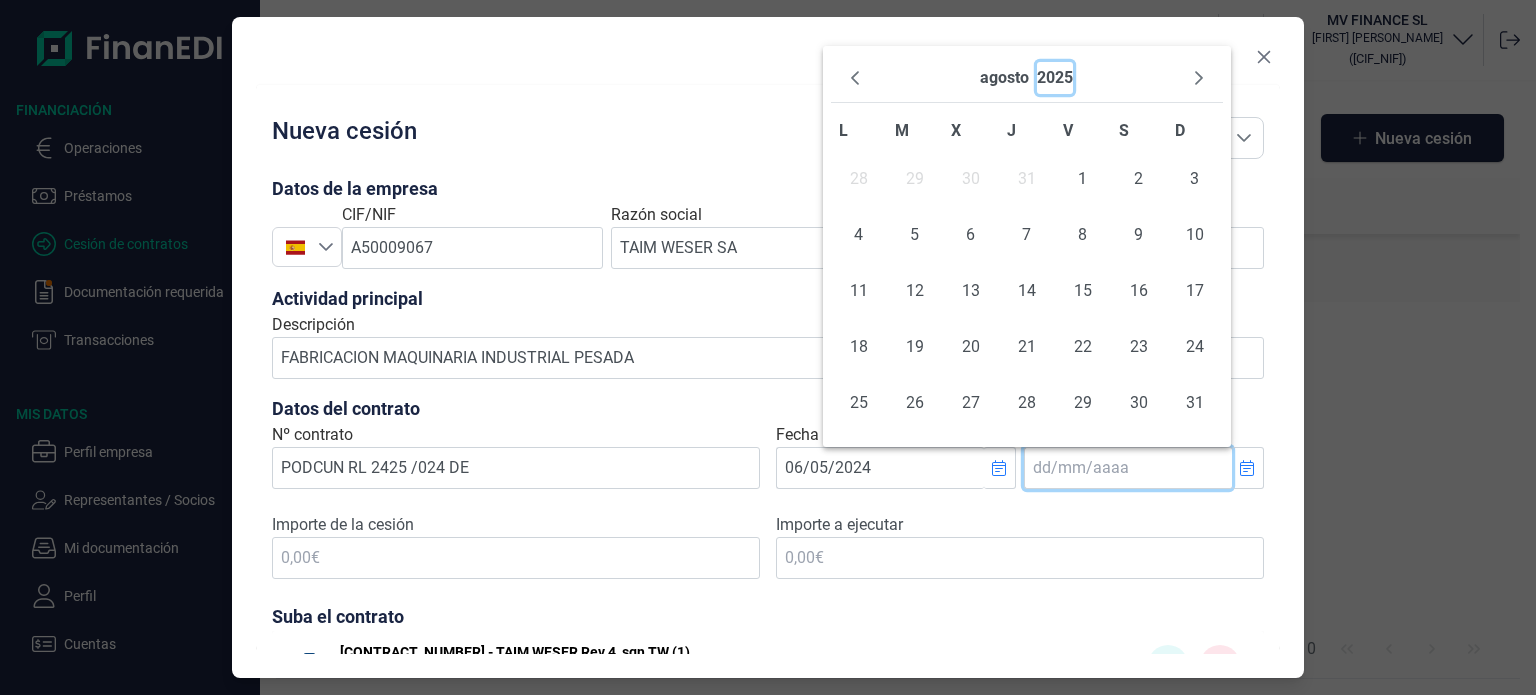 click on "2025" at bounding box center [1055, 78] 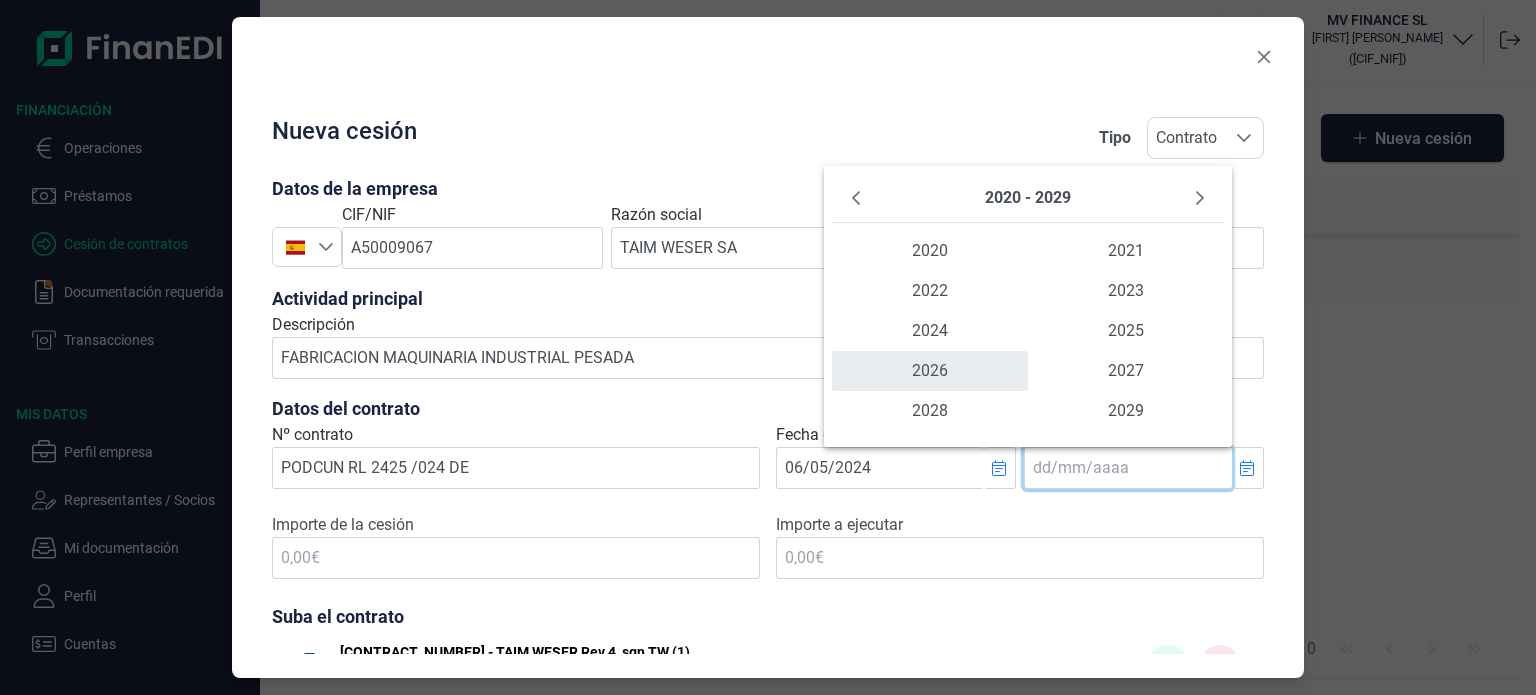 click on "2026" at bounding box center (930, 371) 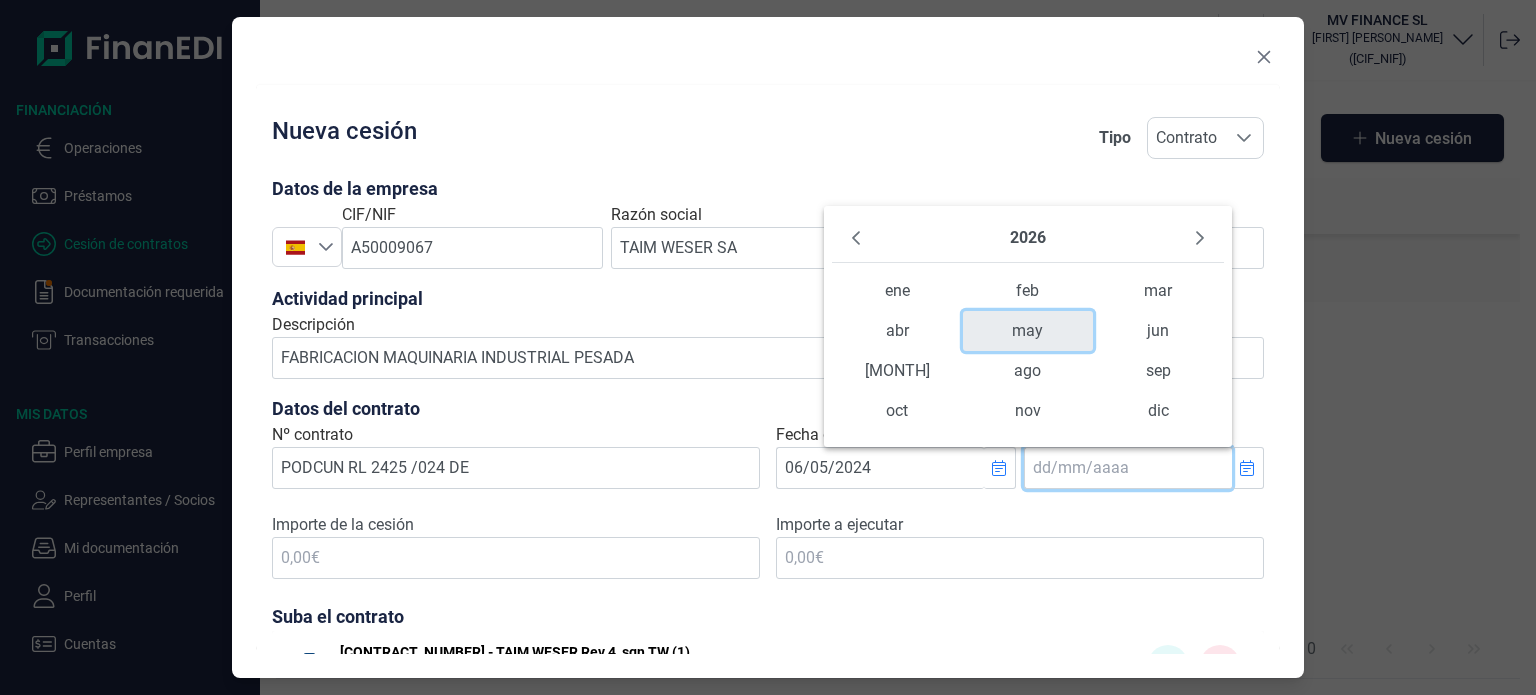 click on "may" at bounding box center [1028, 331] 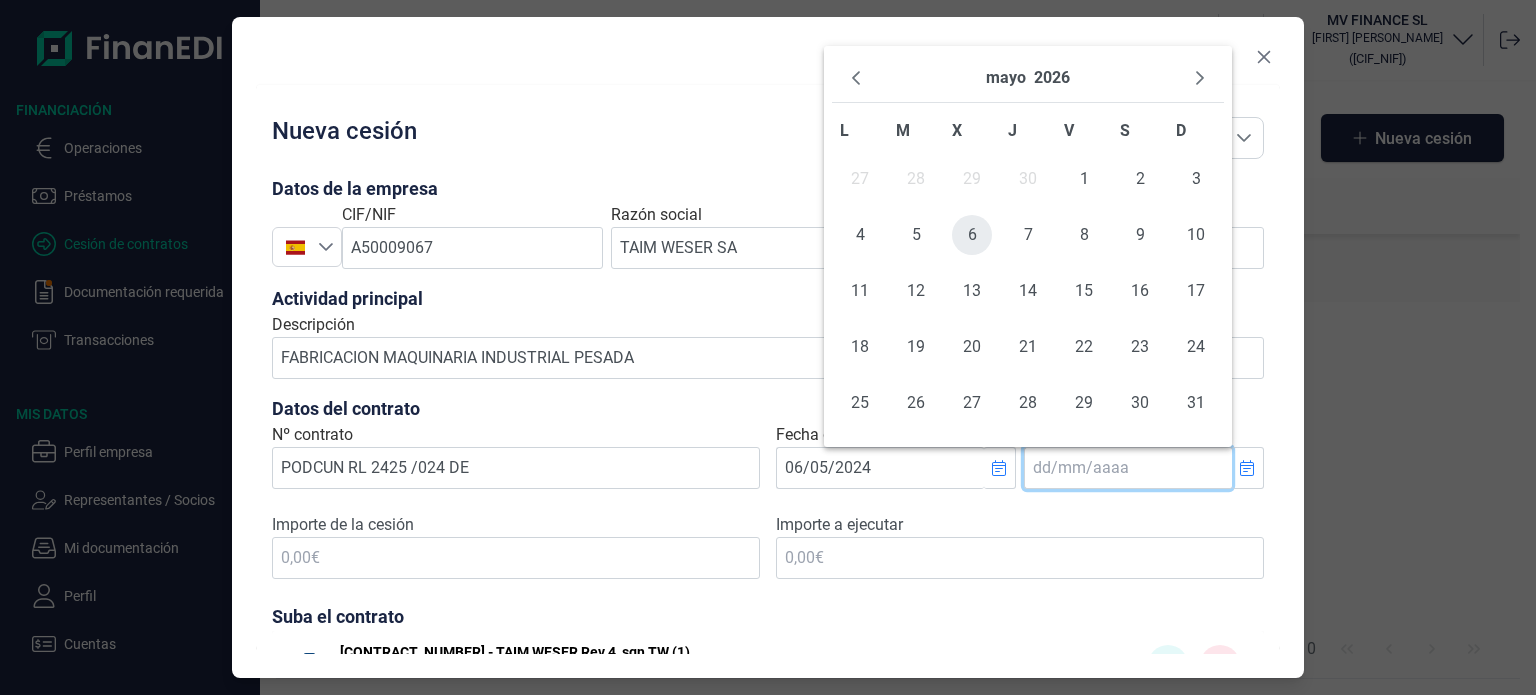click on "6" at bounding box center [972, 235] 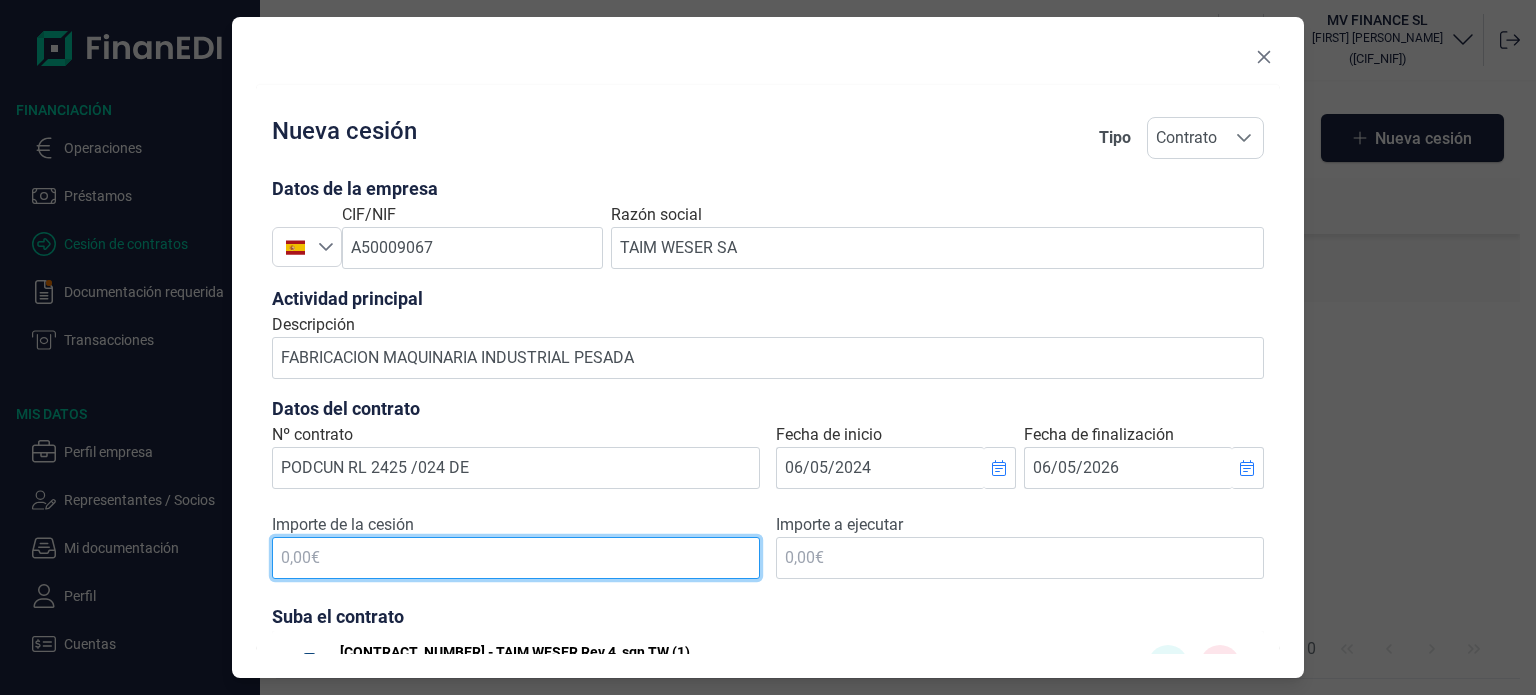 click at bounding box center (516, 558) 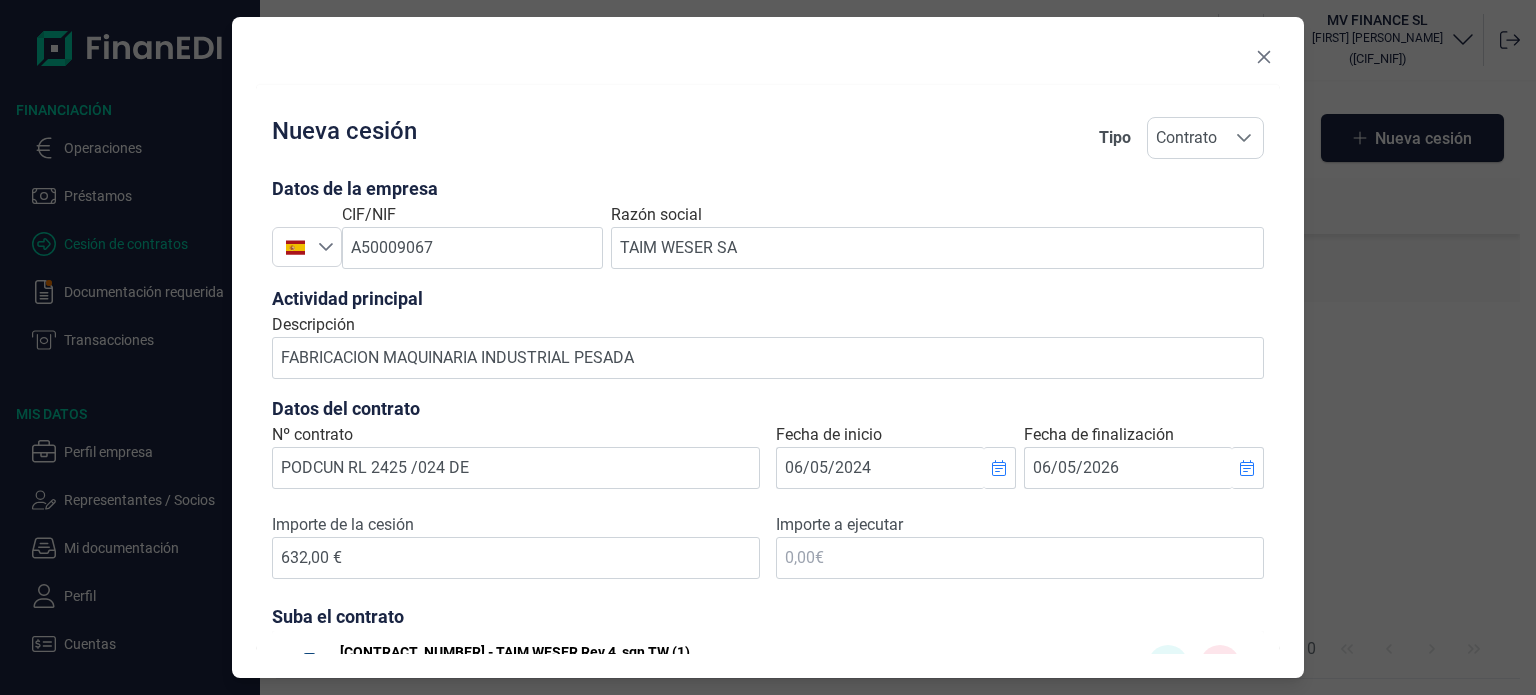 click on "Datos del contrato Nº contrato [CONTRACT_NUMBER] DE Fecha de inicio 06/05/2024   Fecha de finalización 06/05/2026   Importe de la cesión 632,00 € Importe a ejecutar Suba el contrato Powered by PQINA Arrastra y suelta tu documento aquí  o   búscalo en tus archivos. [CONTRACT_NUMBER] - TAIM WESER Rev.4_sgn TW (1).pdf Abort Retry Remove [CONTRACT_NUMBER] - TAIM WESER Rev.4_sgn TW (1).pdf 1.7 MB Files [CONTRACT_NUMBER] - TAIM WESER Rev.4_sgn TW (1) 1.62 MB" at bounding box center (768, 560) 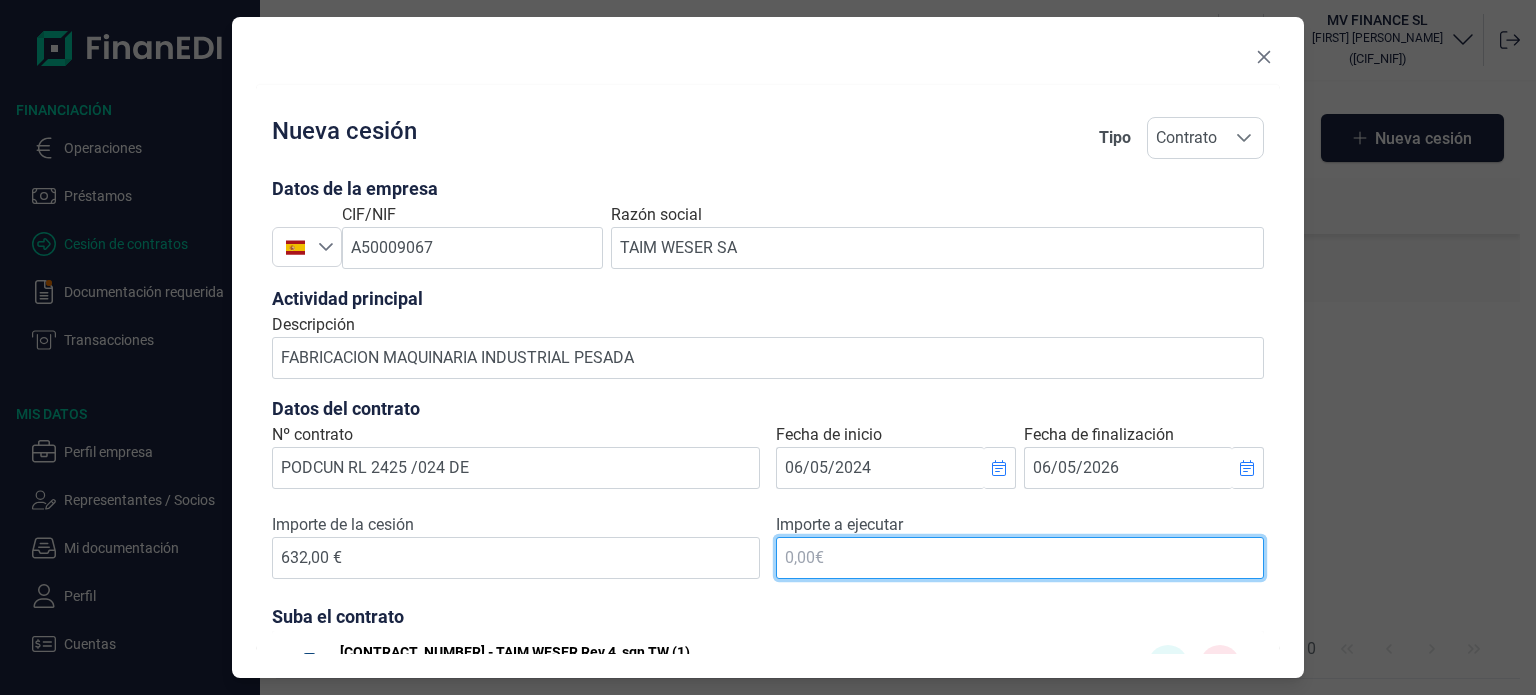 click at bounding box center (1020, 558) 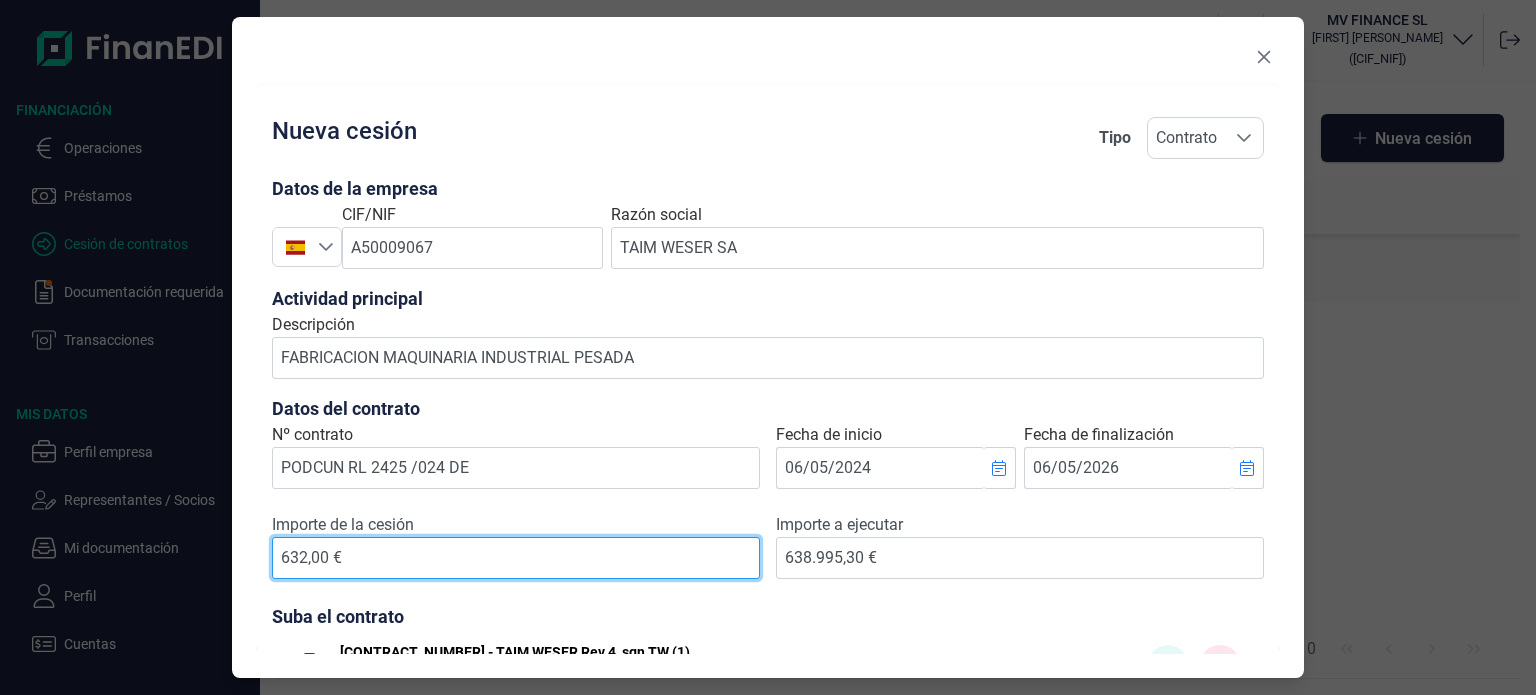 click on "632,00 €" at bounding box center (516, 558) 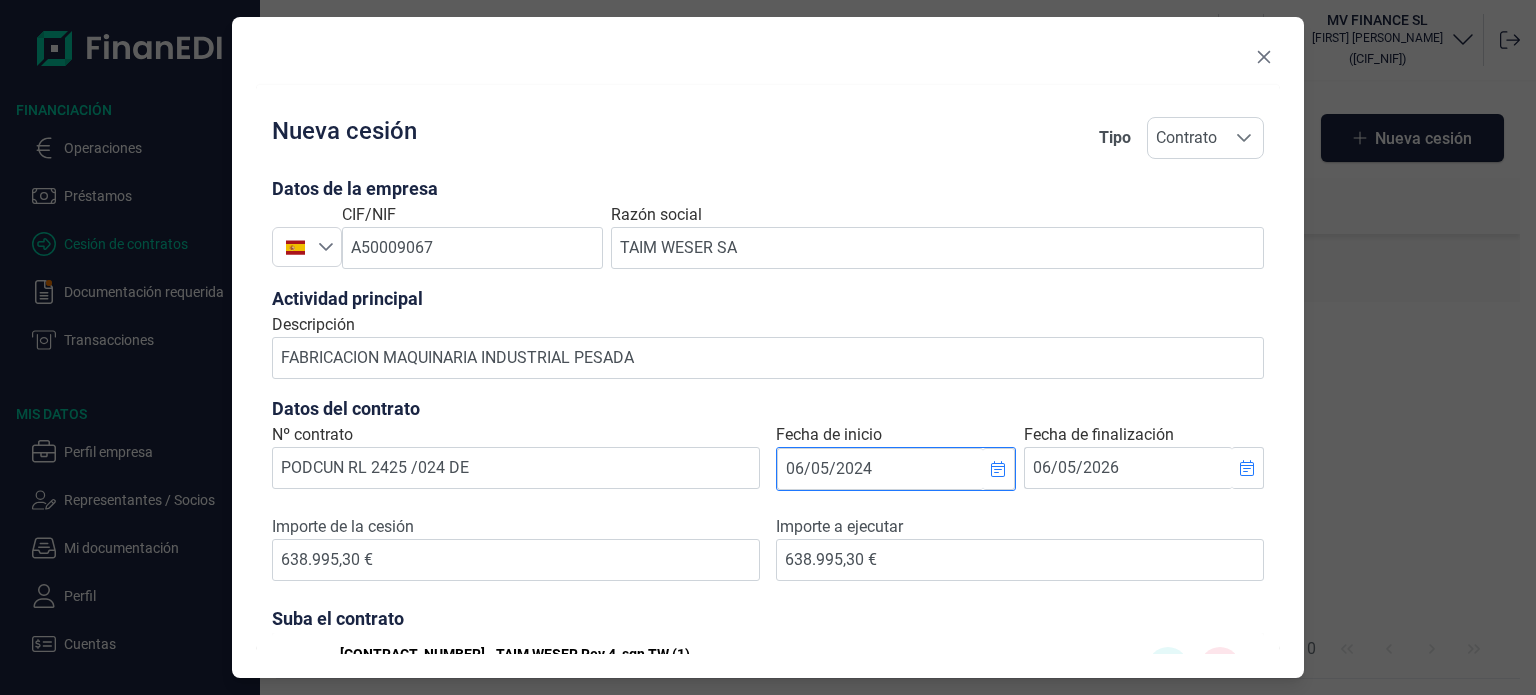 type 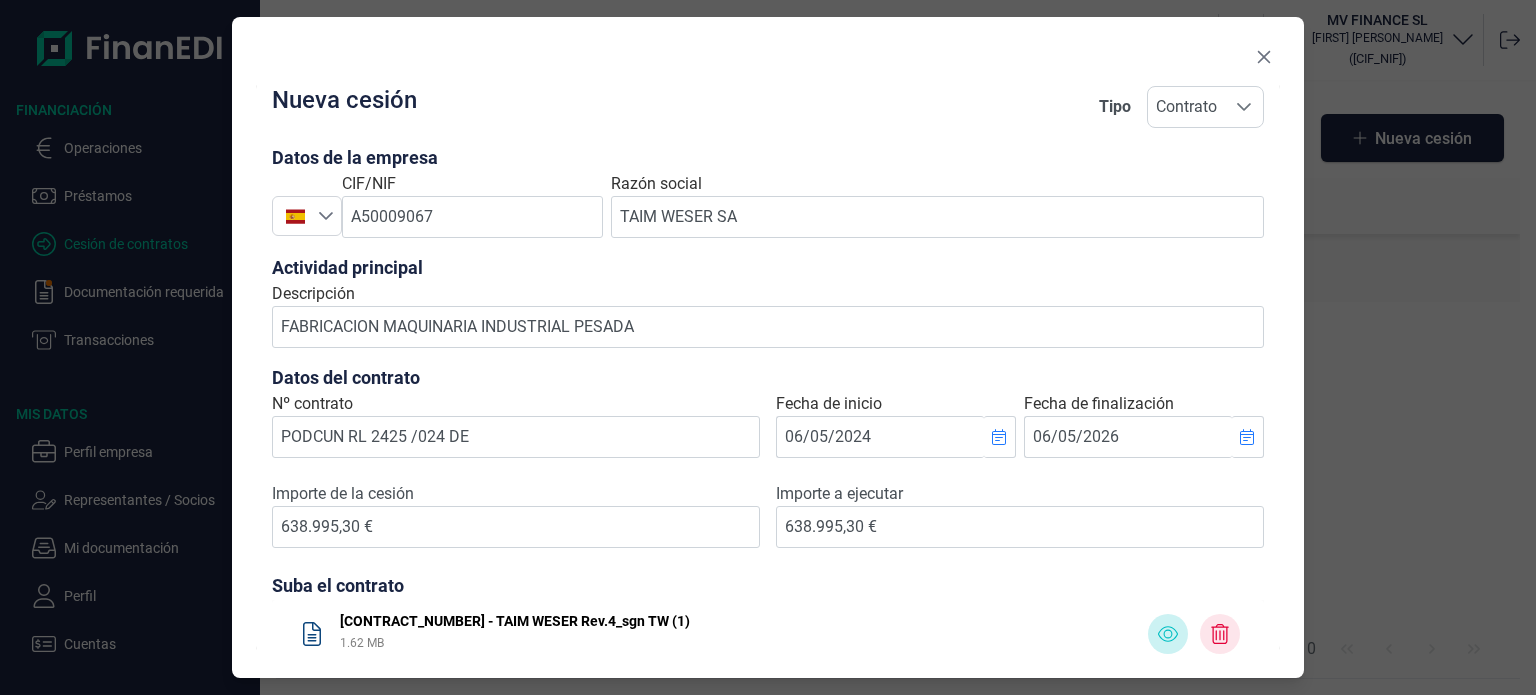 click at bounding box center [1168, 634] 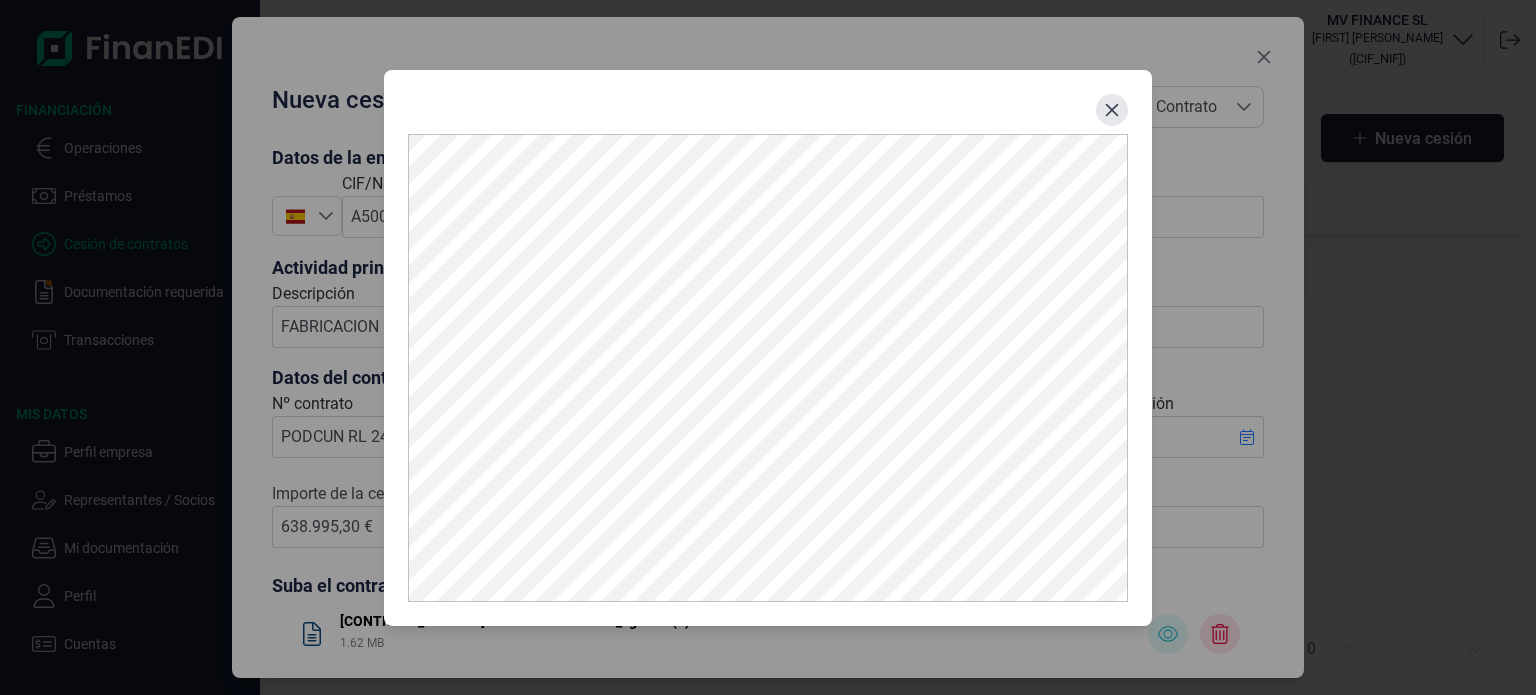 click at bounding box center [1112, 110] 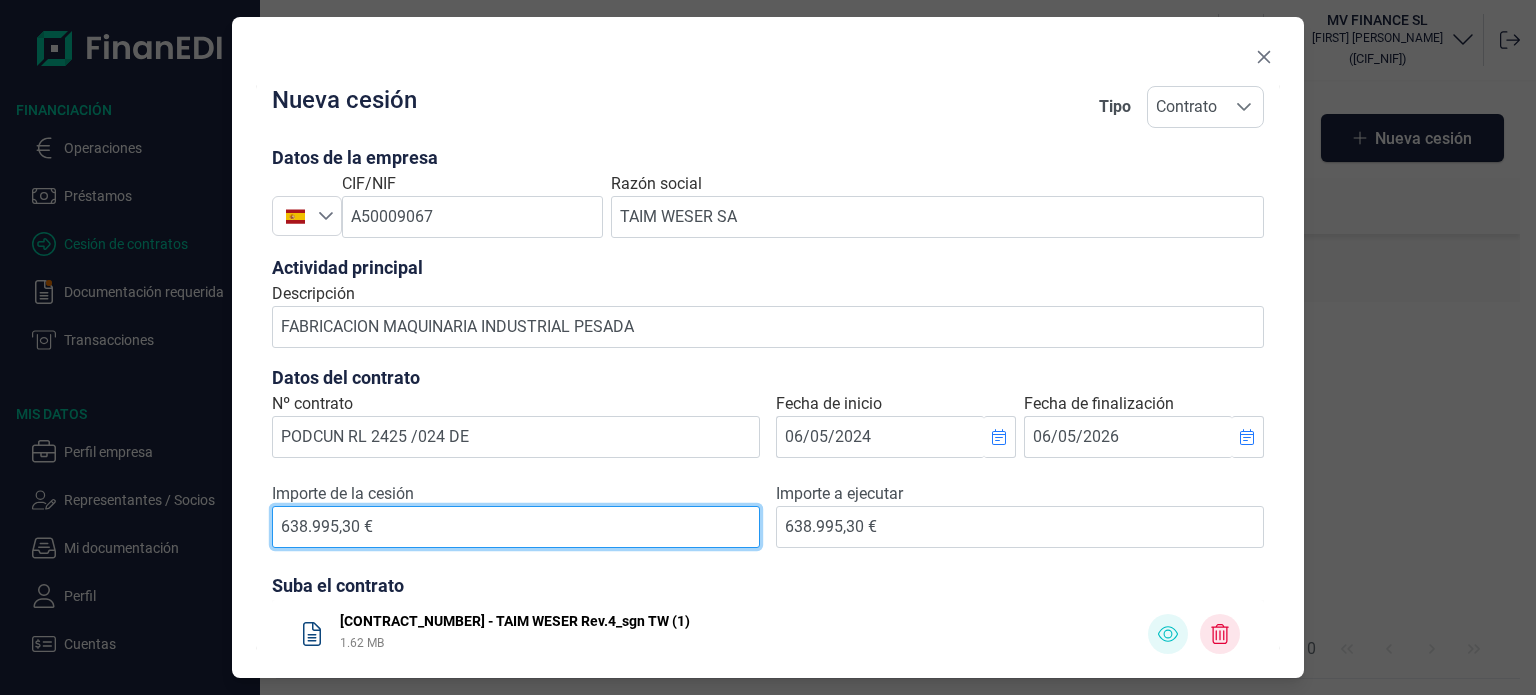 click on "638.995,30 €" at bounding box center (516, 527) 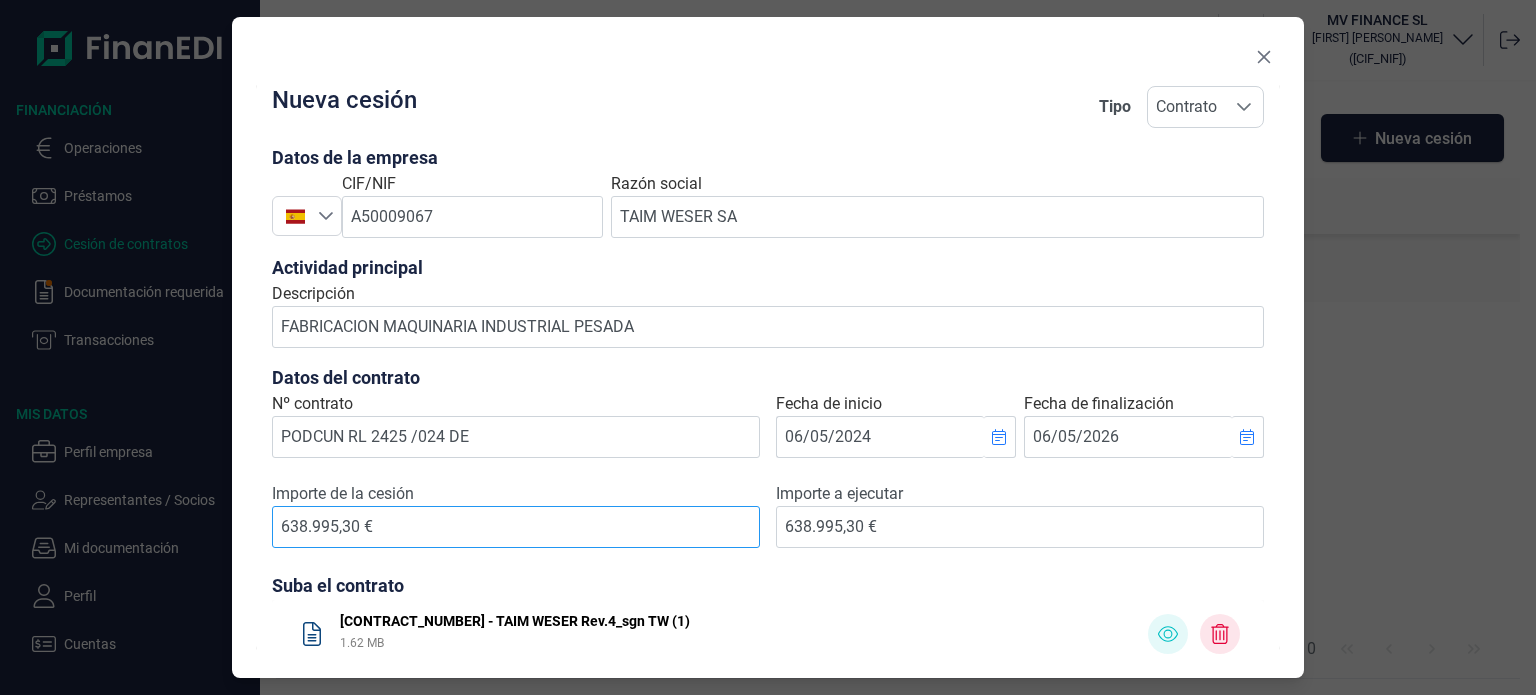 type 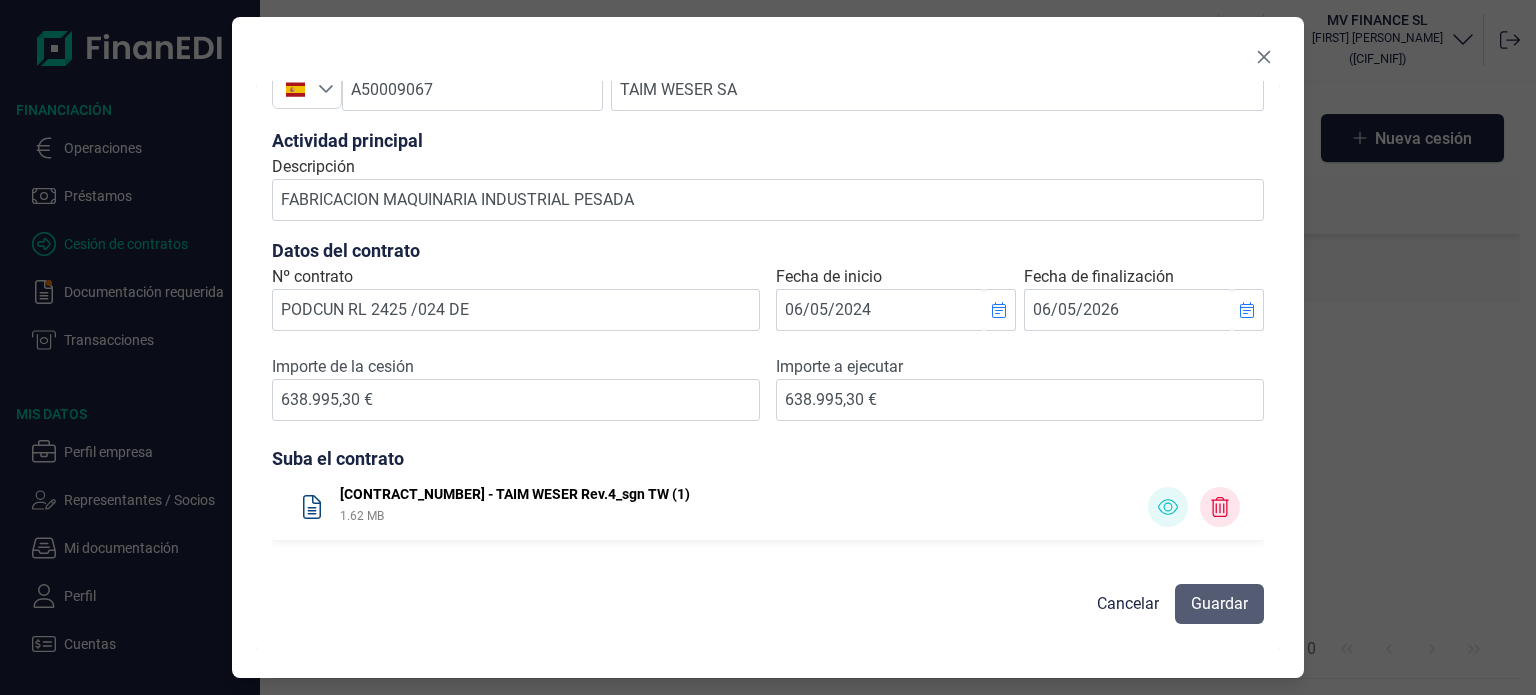 click on "Guardar" at bounding box center [1219, 604] 